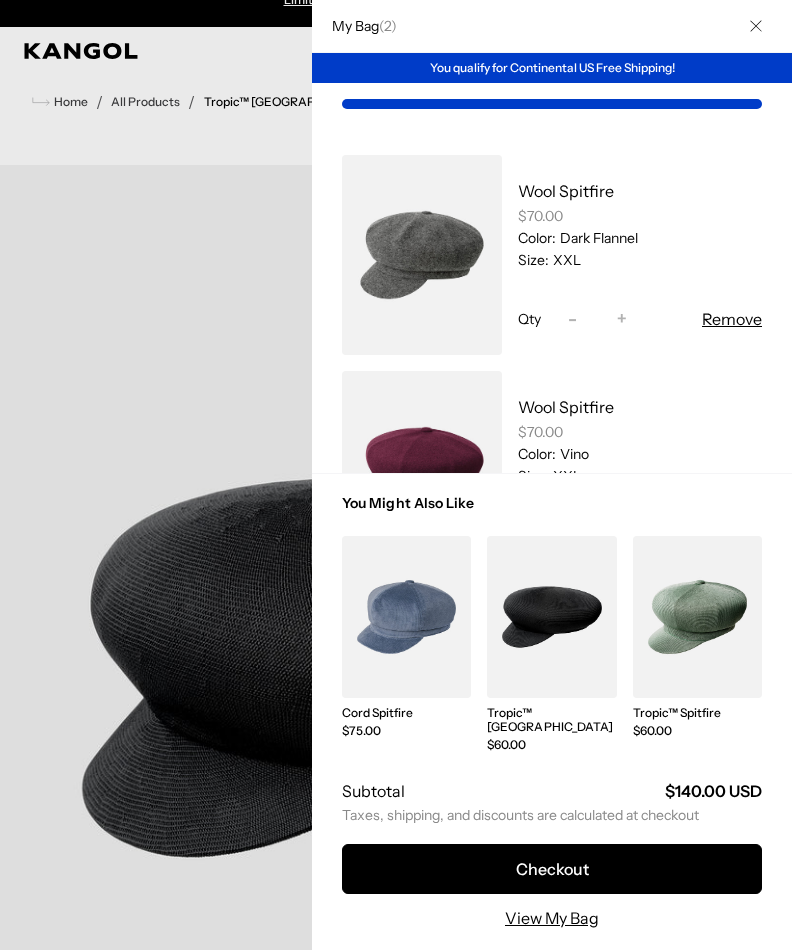 scroll, scrollTop: 26, scrollLeft: 0, axis: vertical 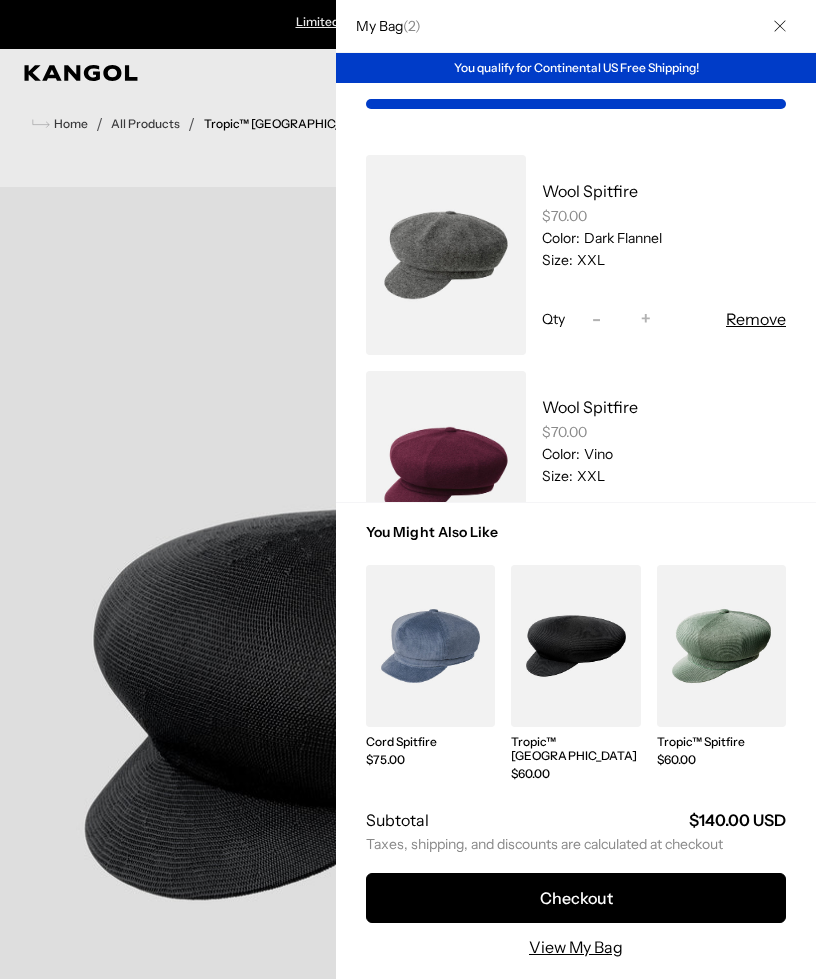 click at bounding box center (408, 489) 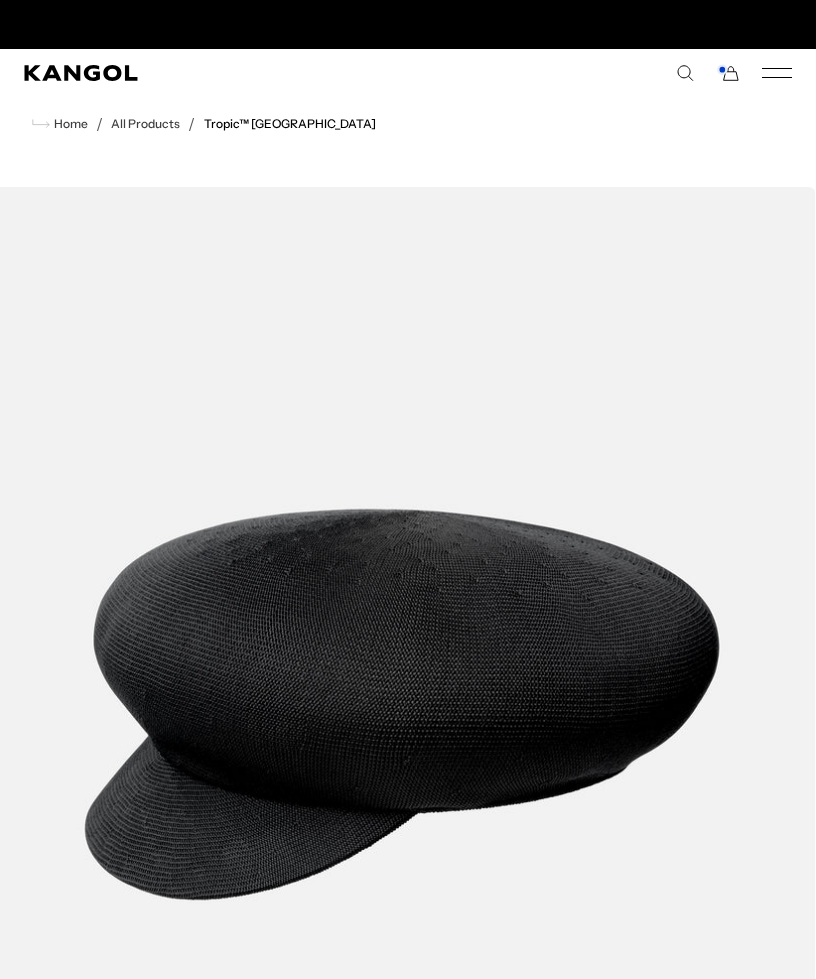 scroll, scrollTop: 0, scrollLeft: 412, axis: horizontal 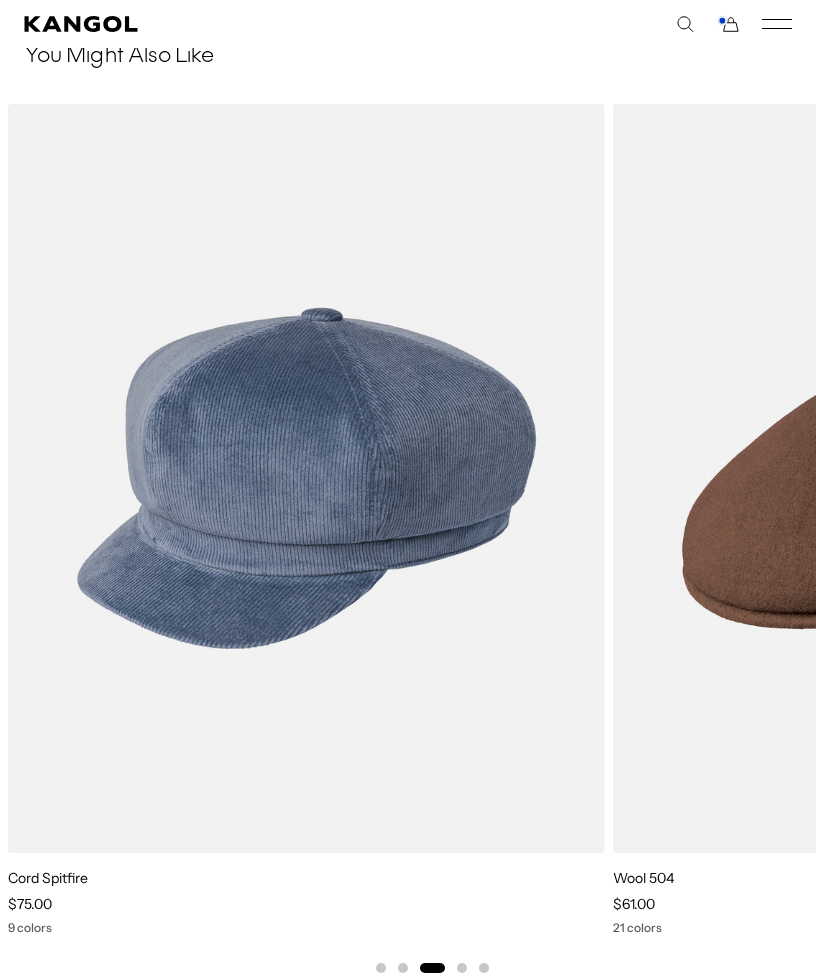 click at bounding box center (0, 0) 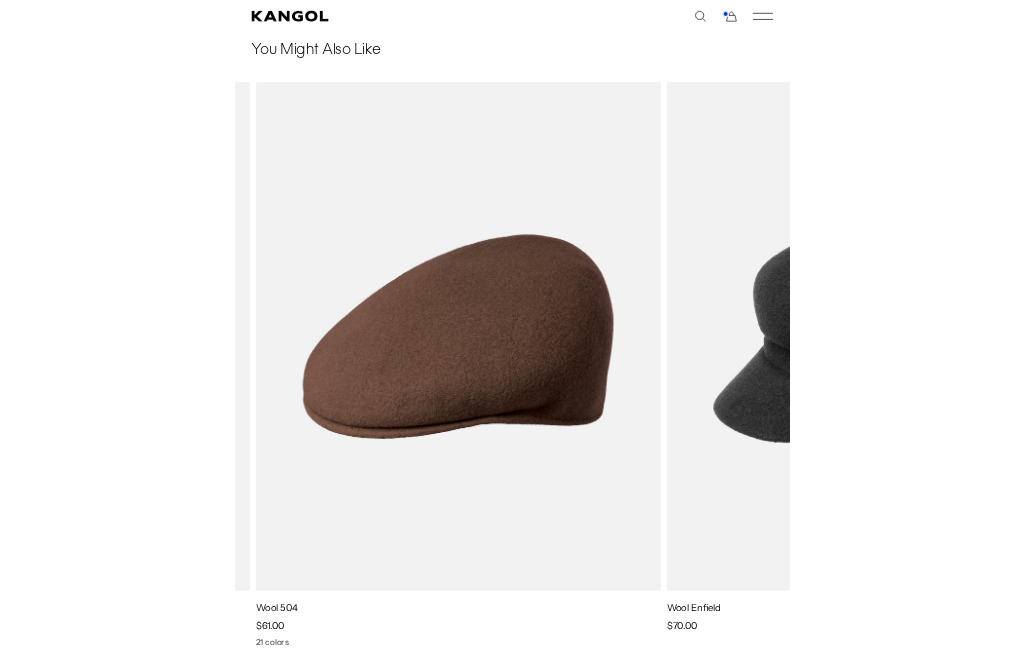 scroll, scrollTop: 0, scrollLeft: 0, axis: both 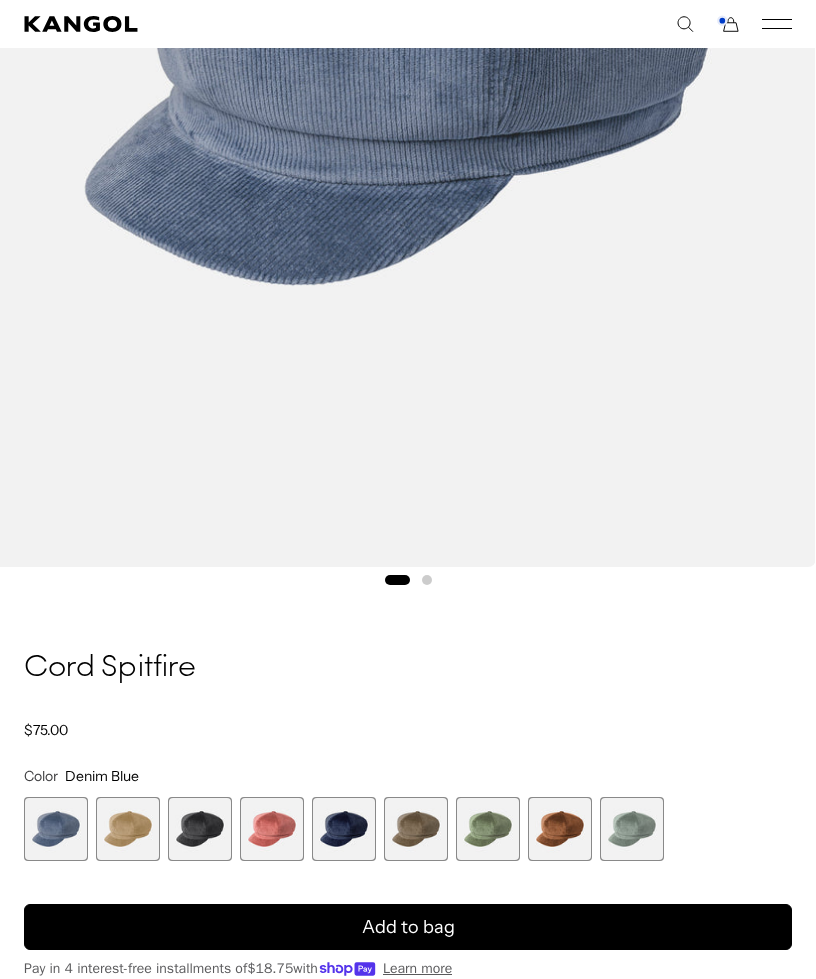 click at bounding box center (560, 829) 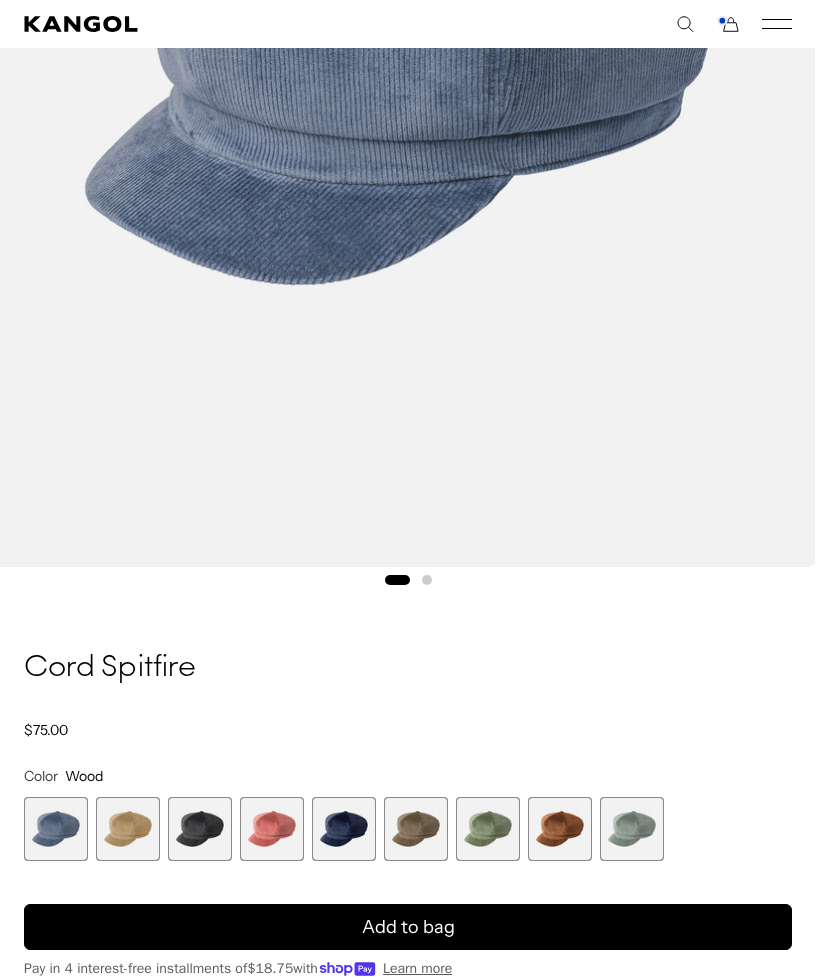 scroll, scrollTop: 0, scrollLeft: 412, axis: horizontal 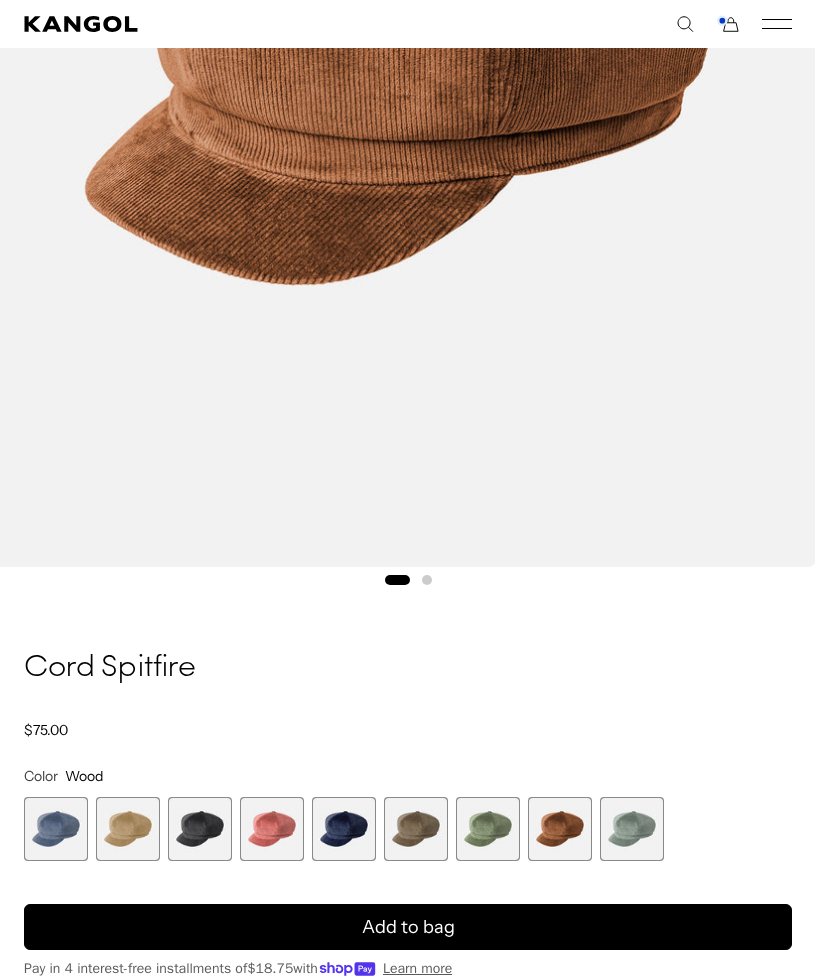 click on "Add to bag" at bounding box center (408, 927) 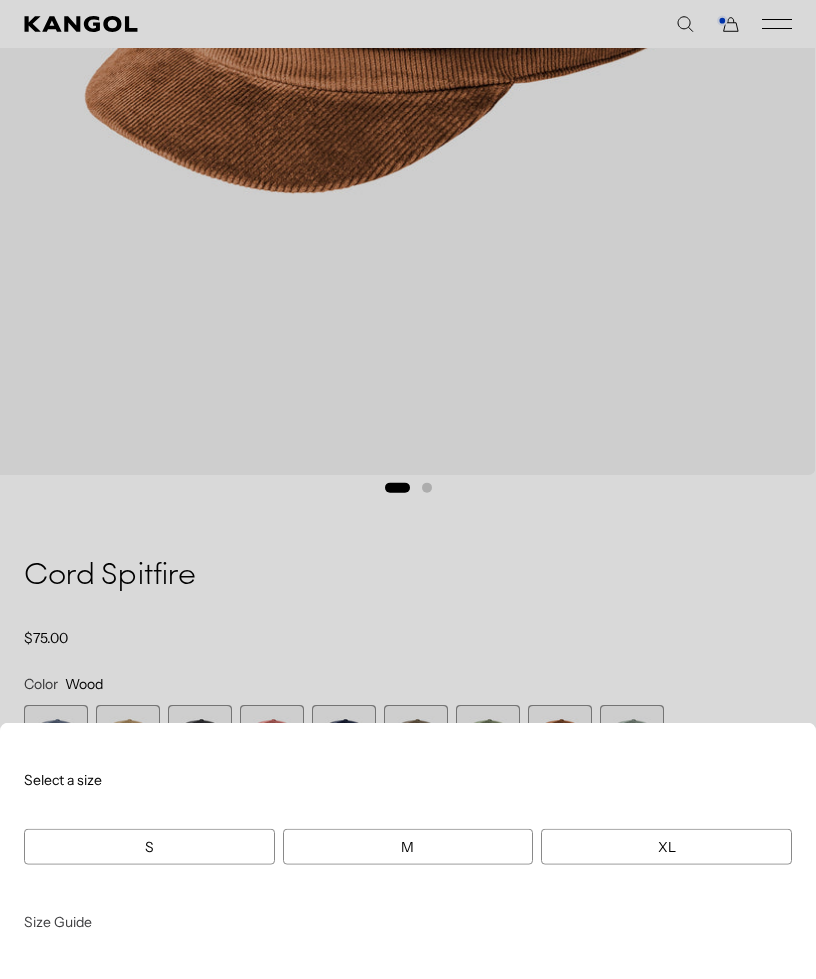 scroll, scrollTop: 784, scrollLeft: 0, axis: vertical 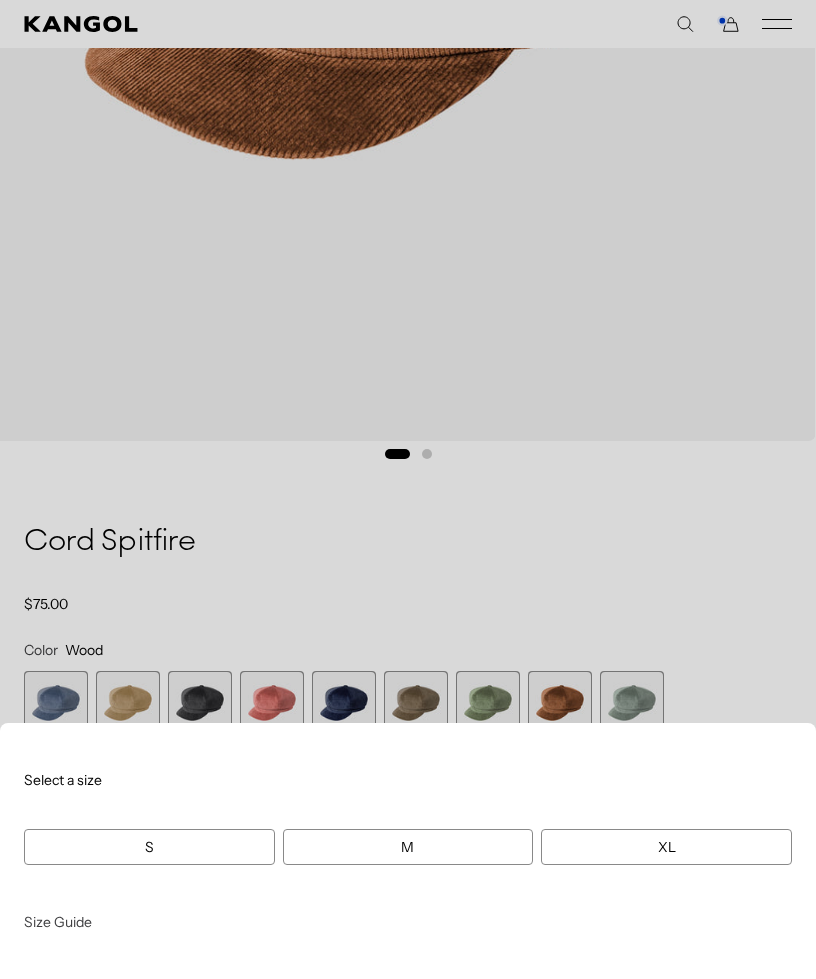 click at bounding box center [408, 489] 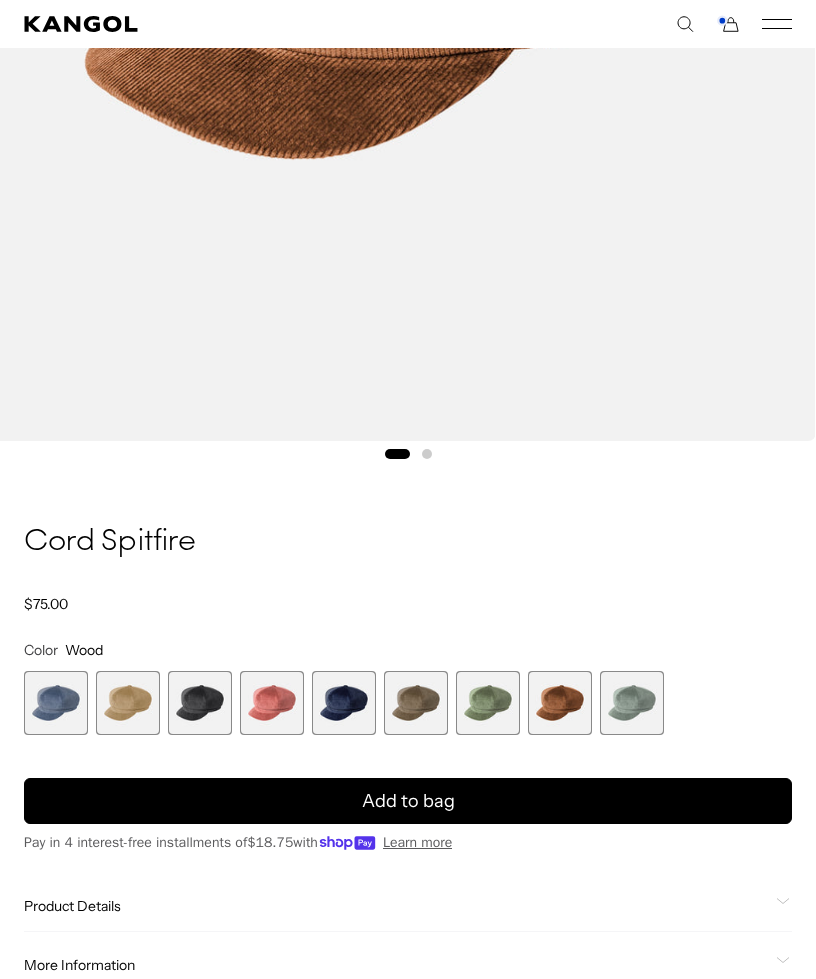 scroll, scrollTop: 0, scrollLeft: 412, axis: horizontal 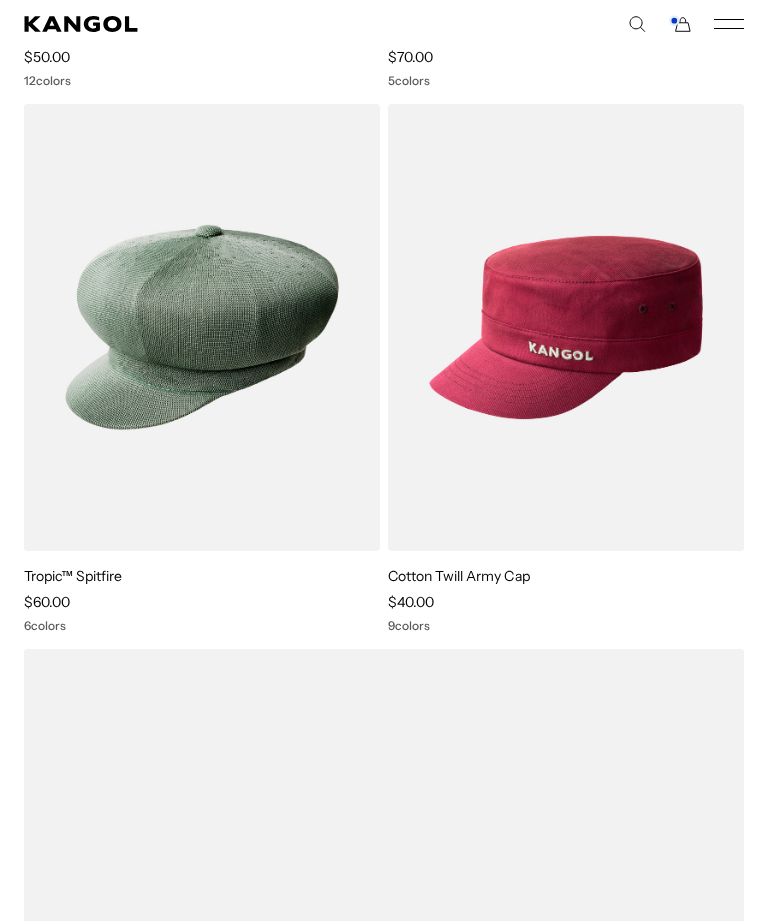 click at bounding box center [0, 0] 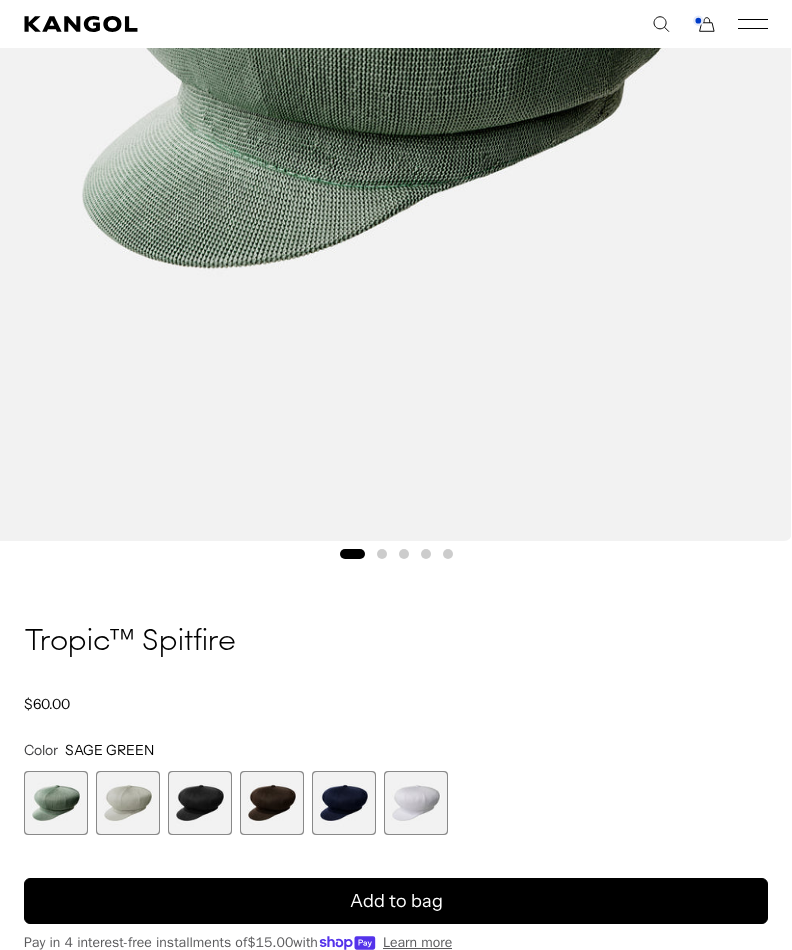 scroll, scrollTop: 654, scrollLeft: 0, axis: vertical 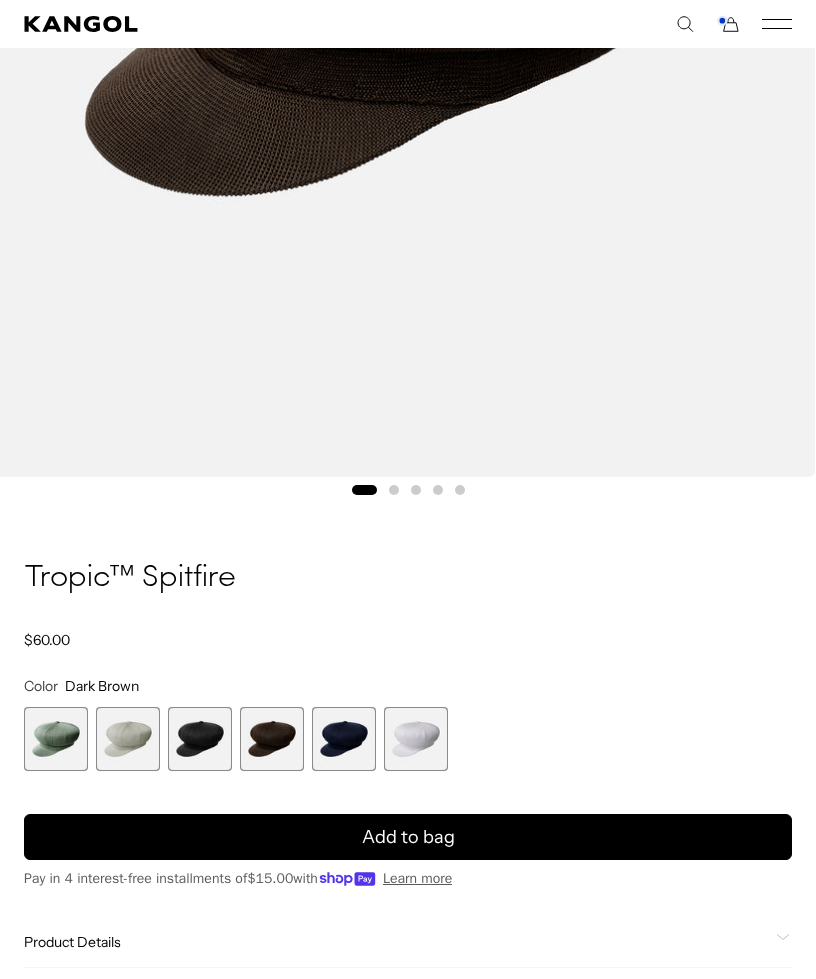 click on "Add to bag" at bounding box center (408, 837) 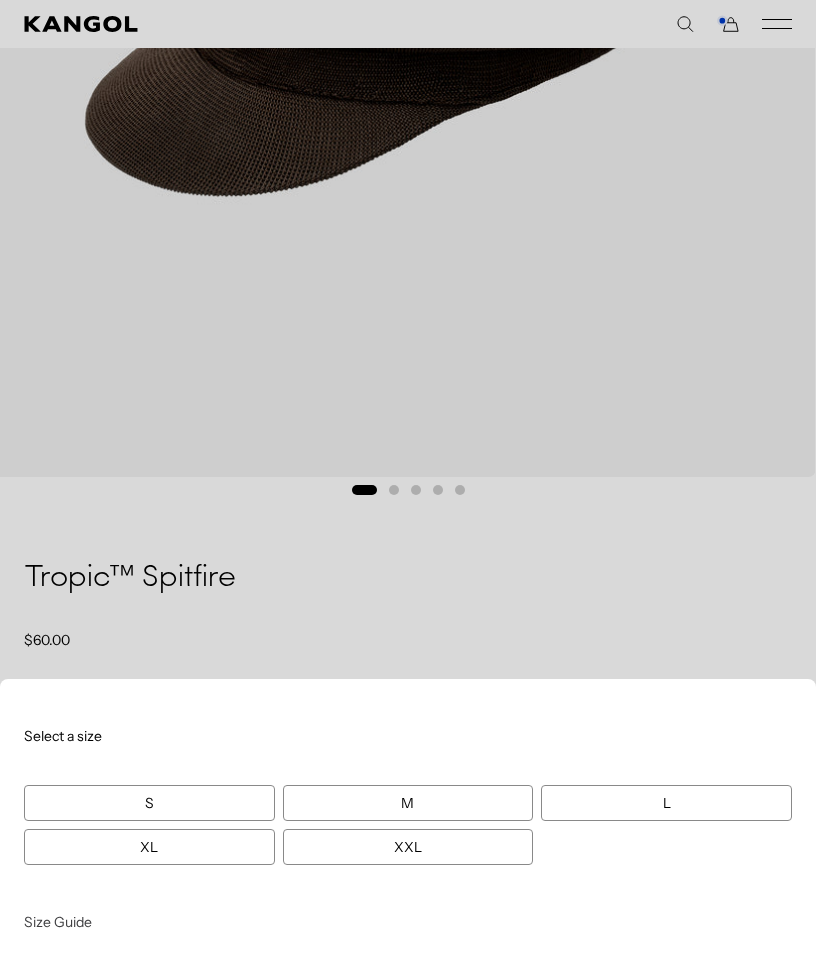scroll, scrollTop: 0, scrollLeft: 412, axis: horizontal 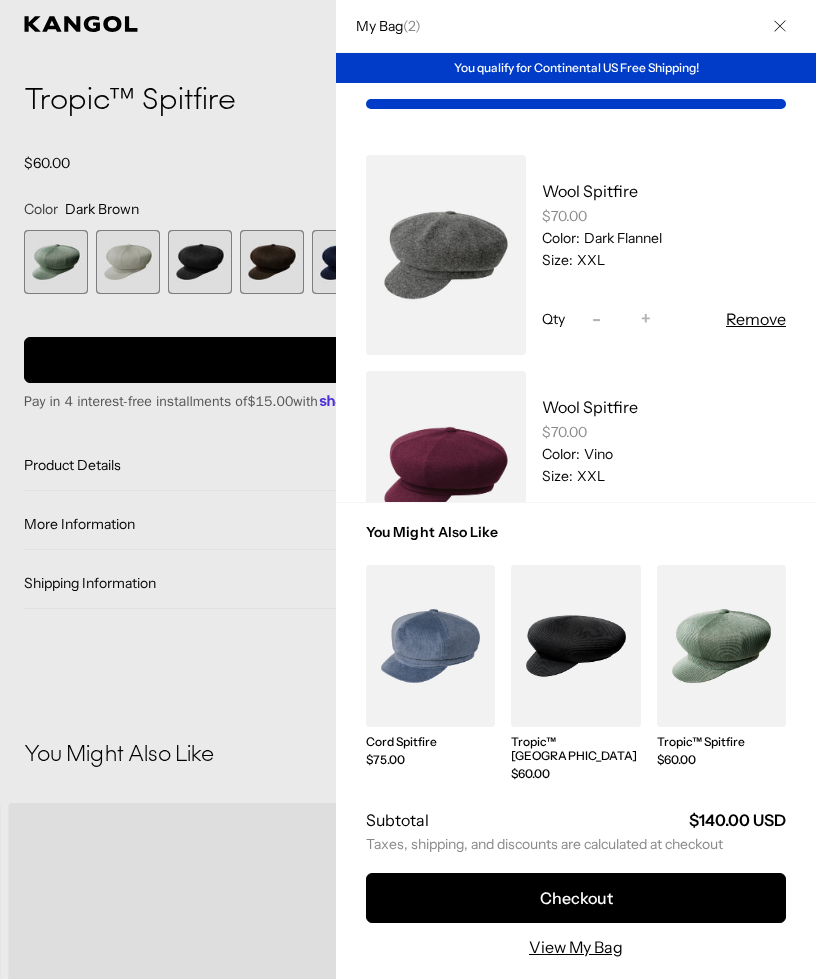 click at bounding box center (408, 489) 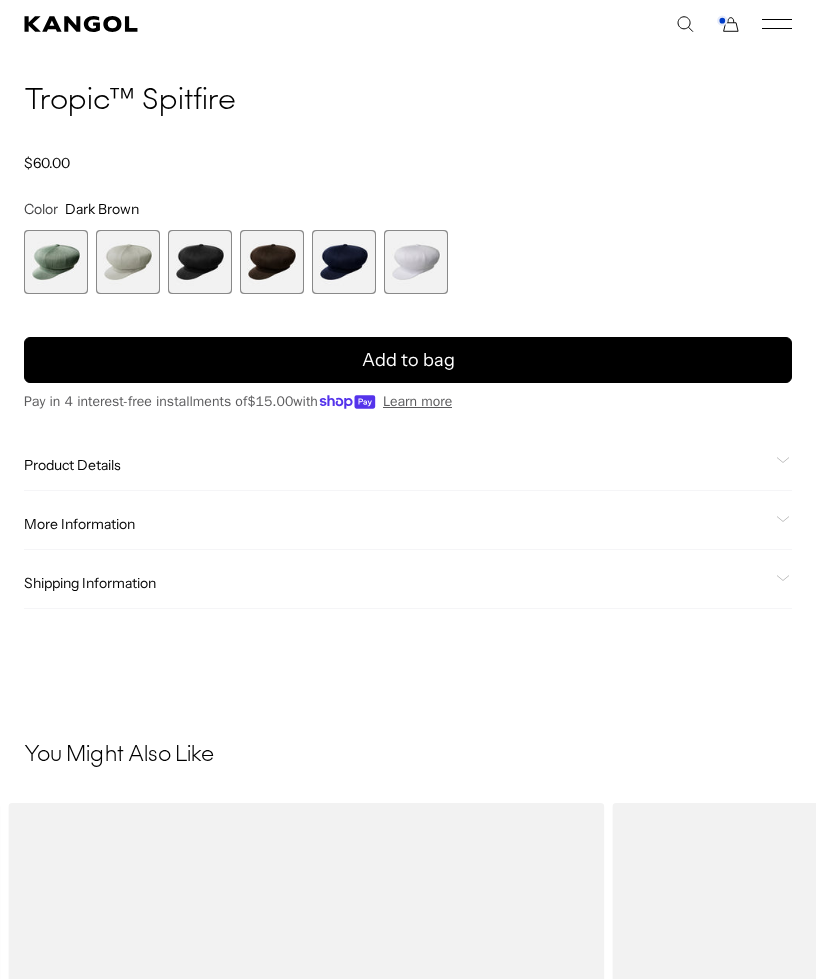 scroll, scrollTop: 0, scrollLeft: 0, axis: both 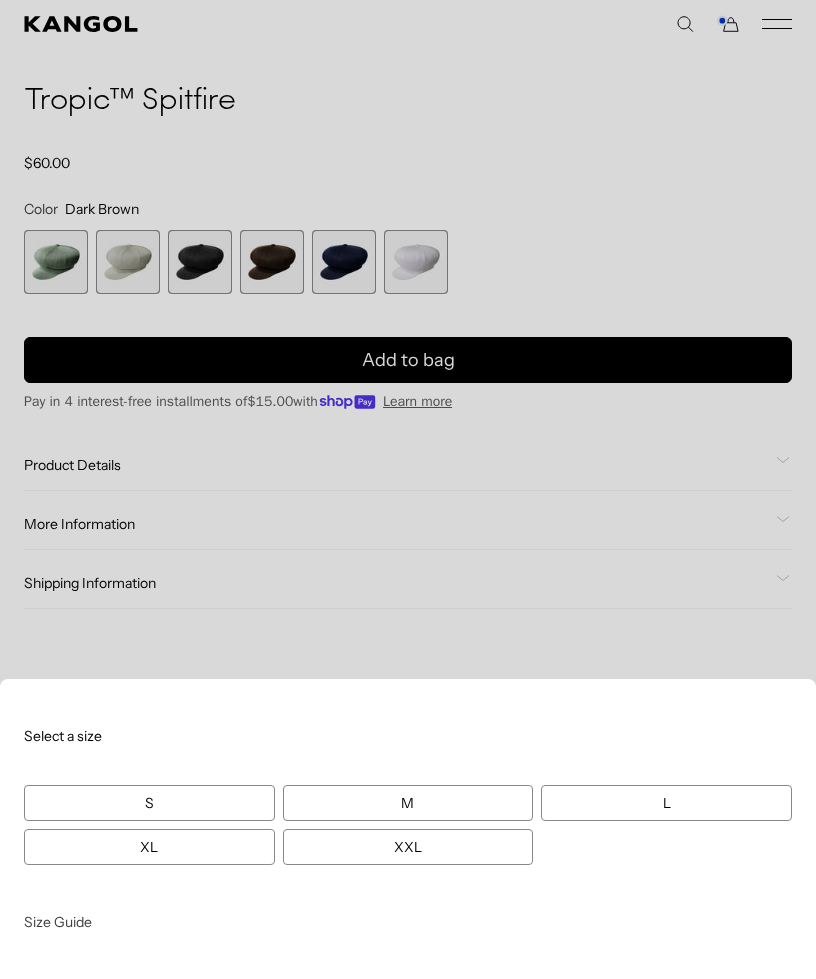 click on "XXL" at bounding box center [408, 847] 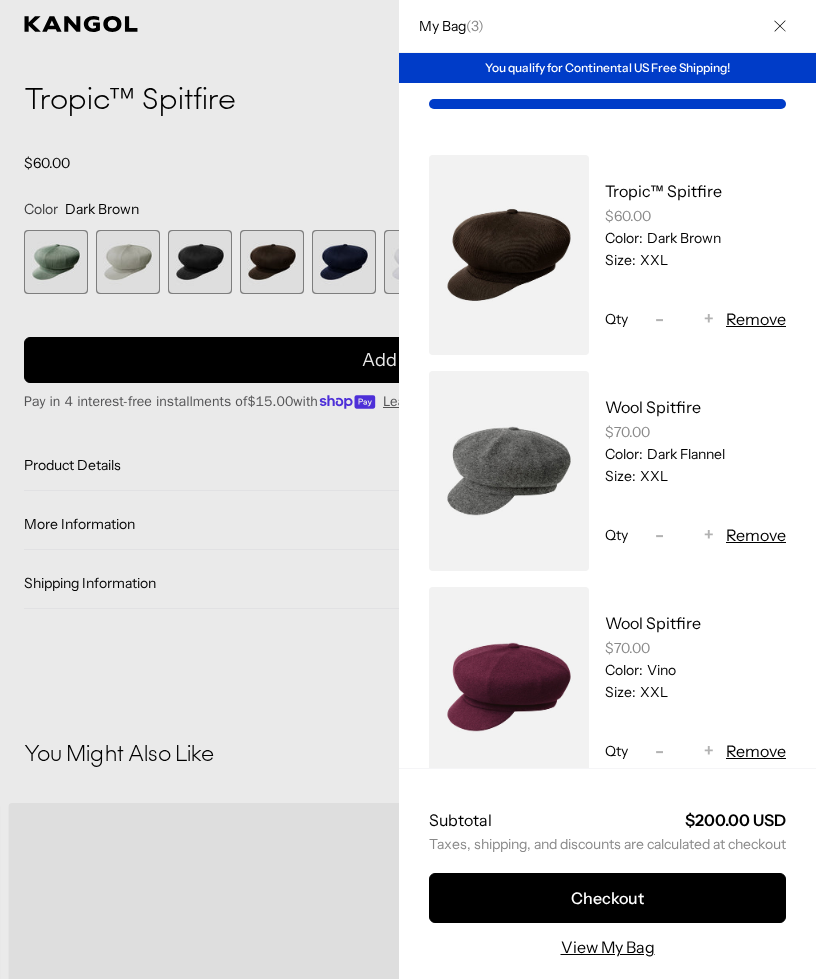 scroll, scrollTop: 0, scrollLeft: 0, axis: both 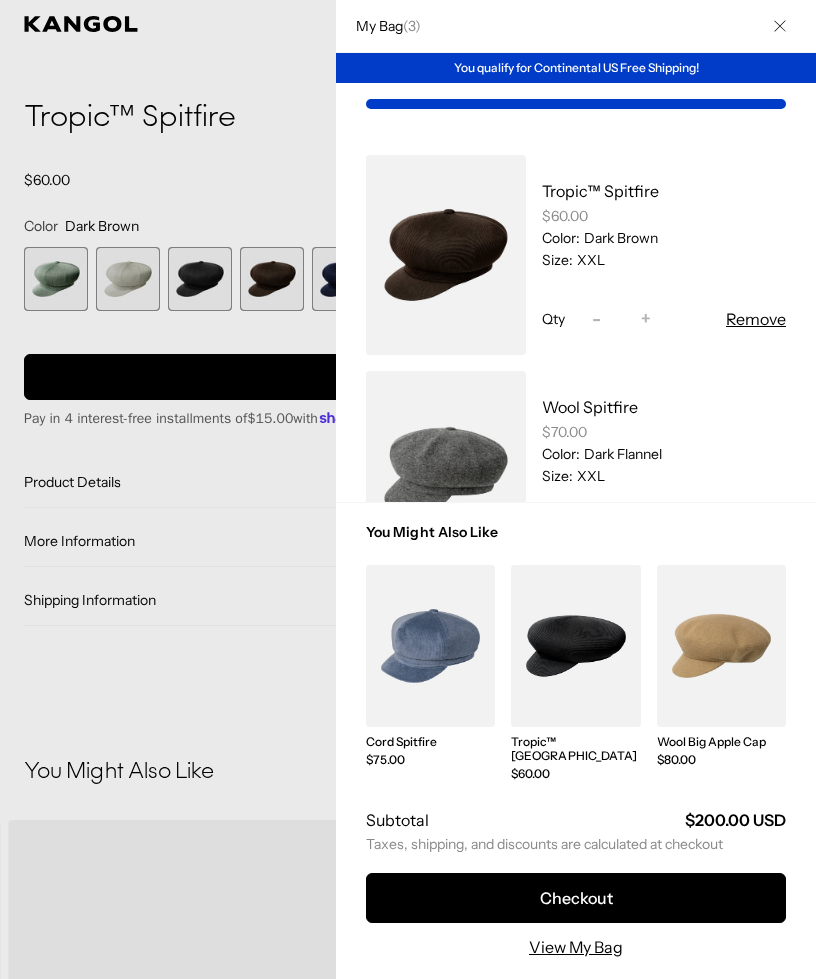 click at bounding box center [408, 489] 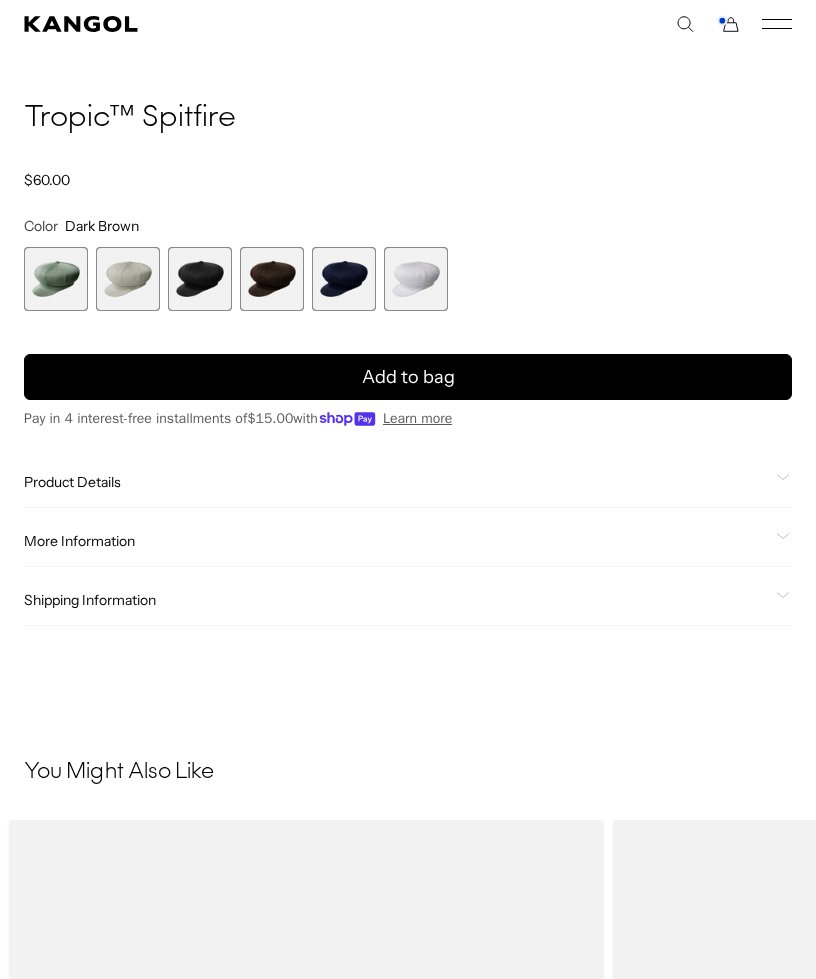 scroll, scrollTop: 0, scrollLeft: 412, axis: horizontal 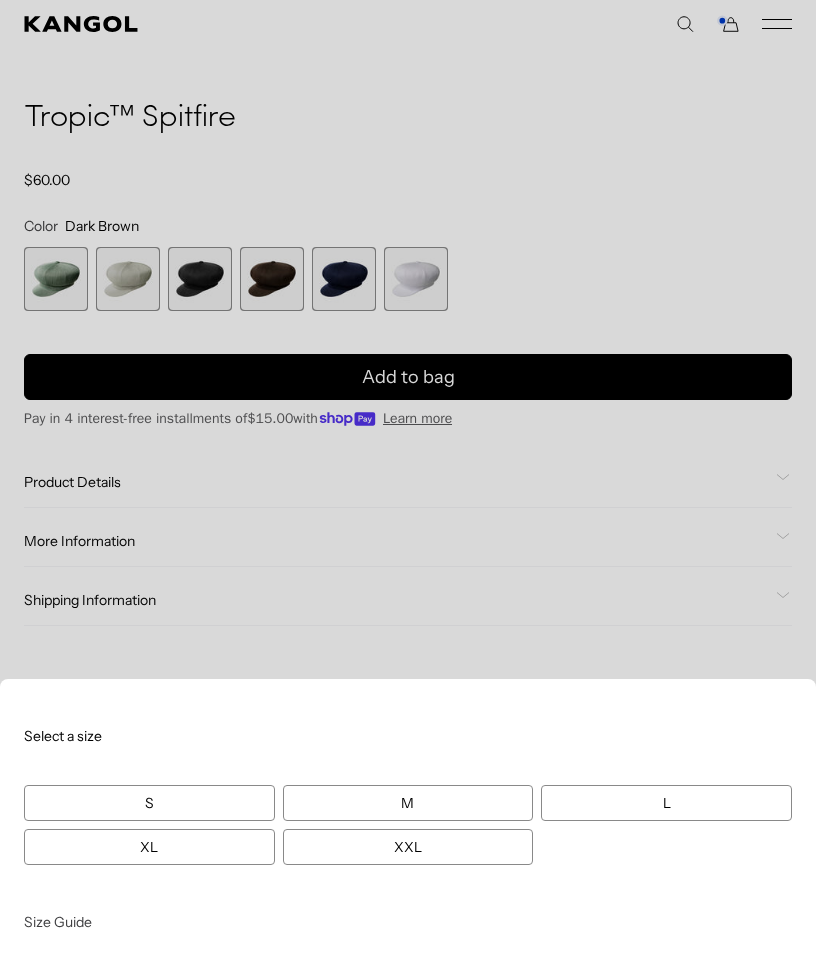 click at bounding box center [408, 489] 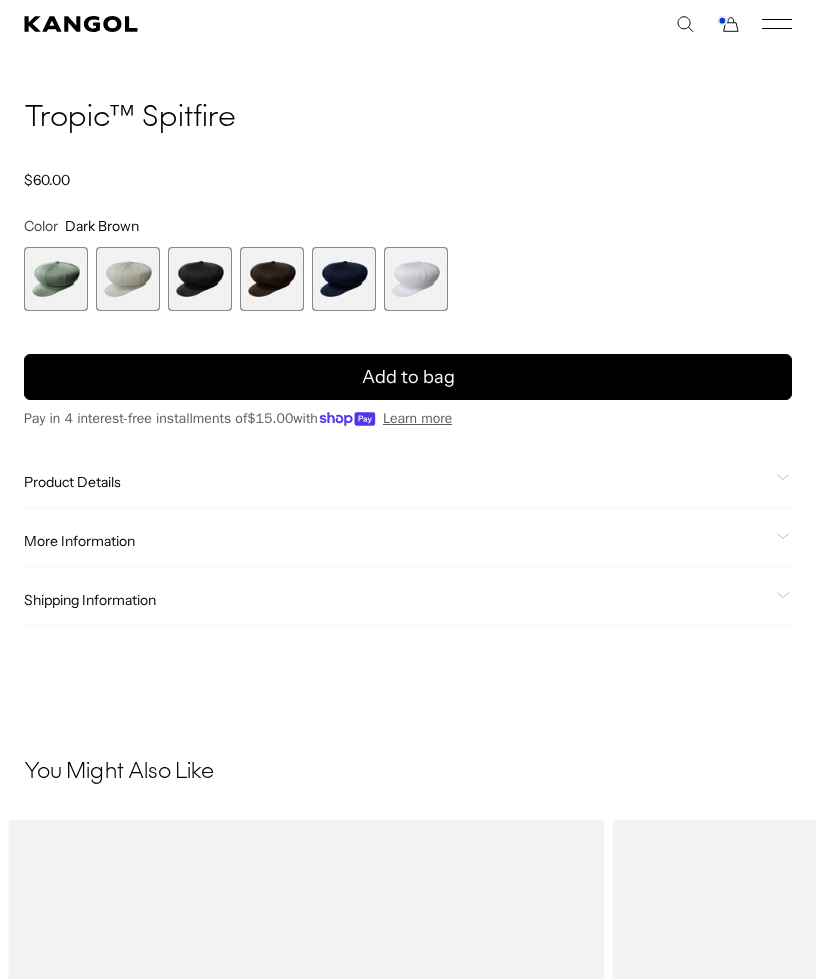 click at bounding box center [344, 279] 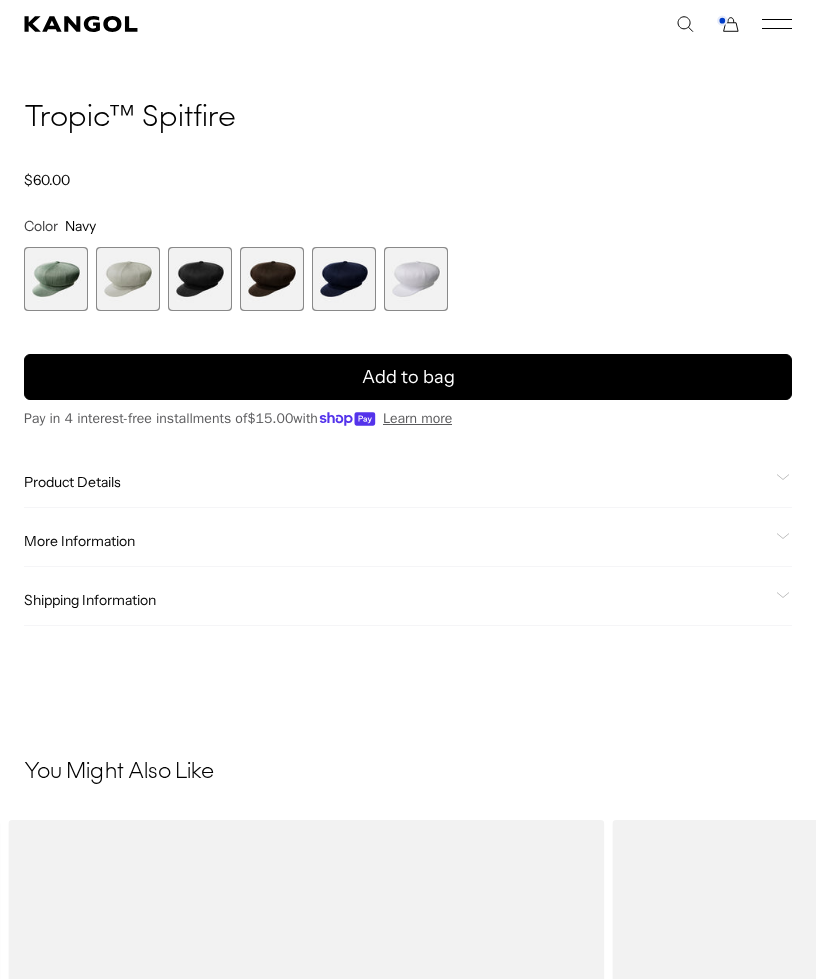 scroll 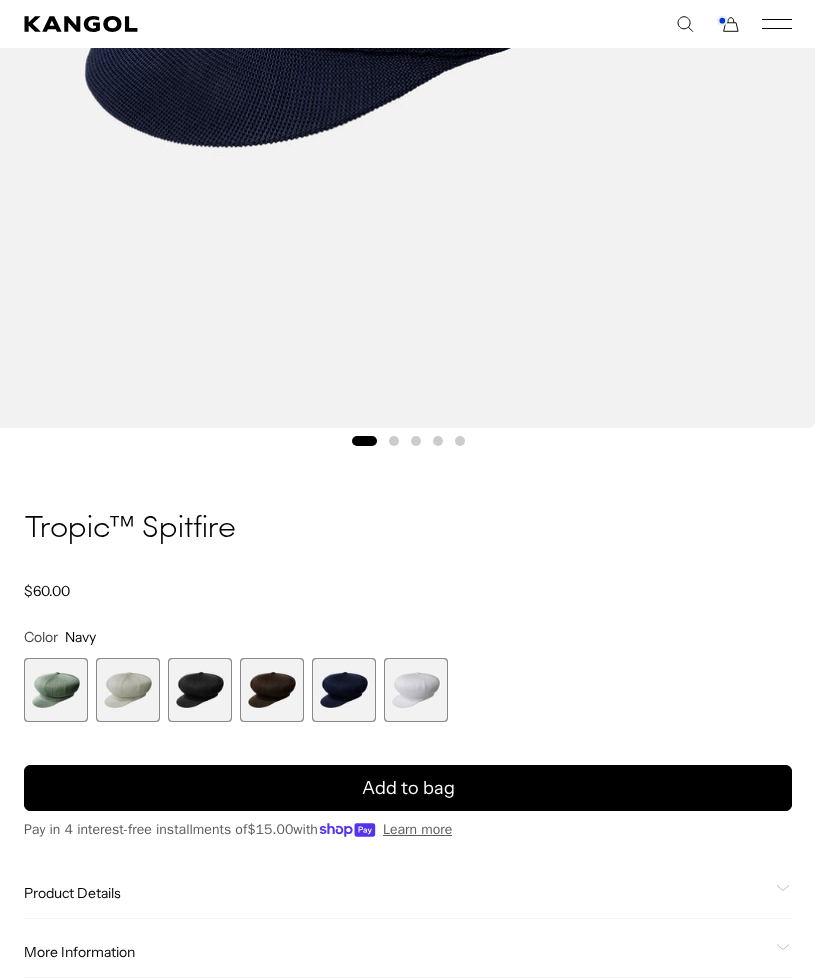 click on "Add to bag" at bounding box center [408, 788] 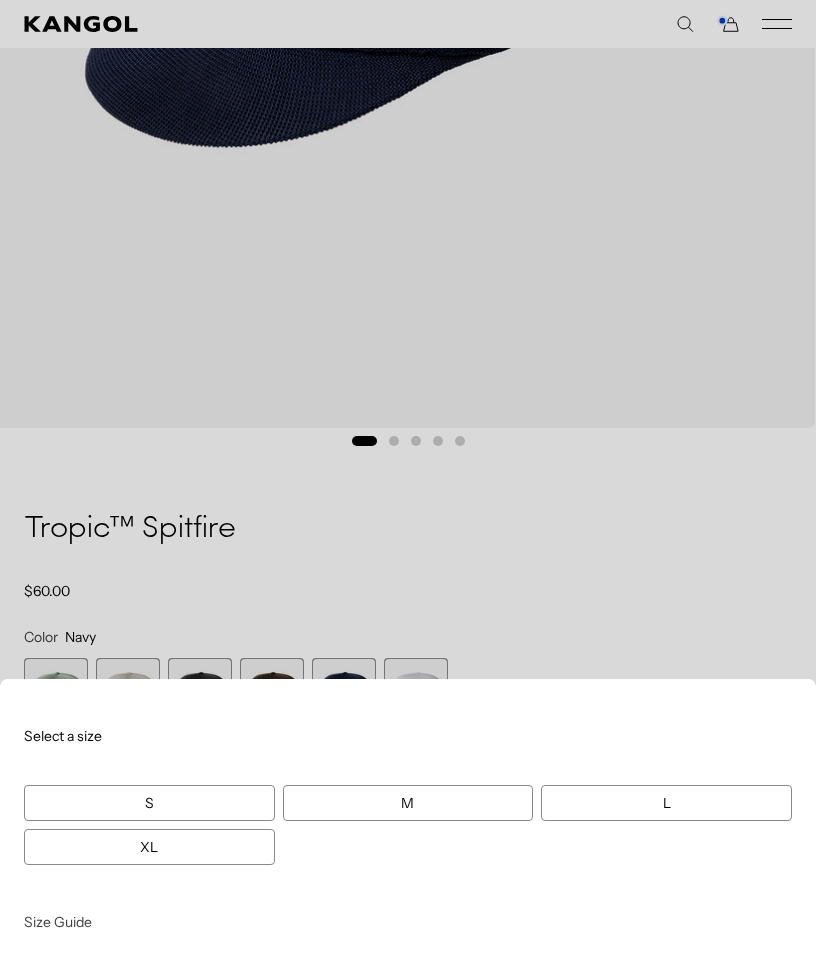 click at bounding box center [408, 489] 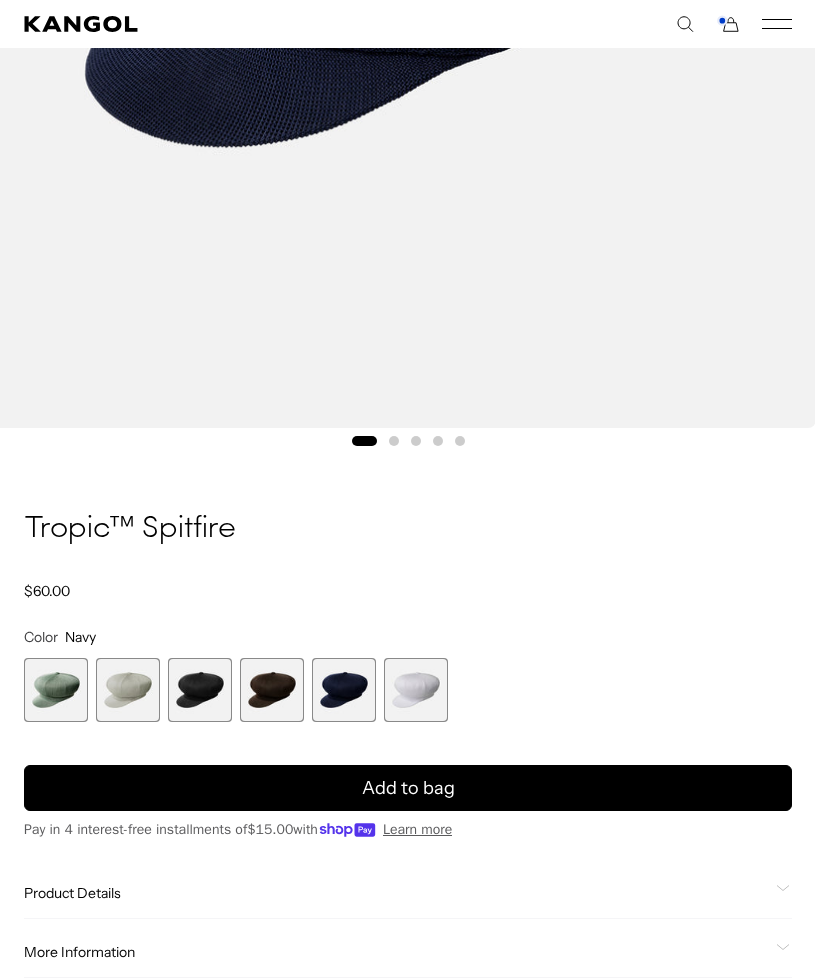 click at bounding box center (200, 690) 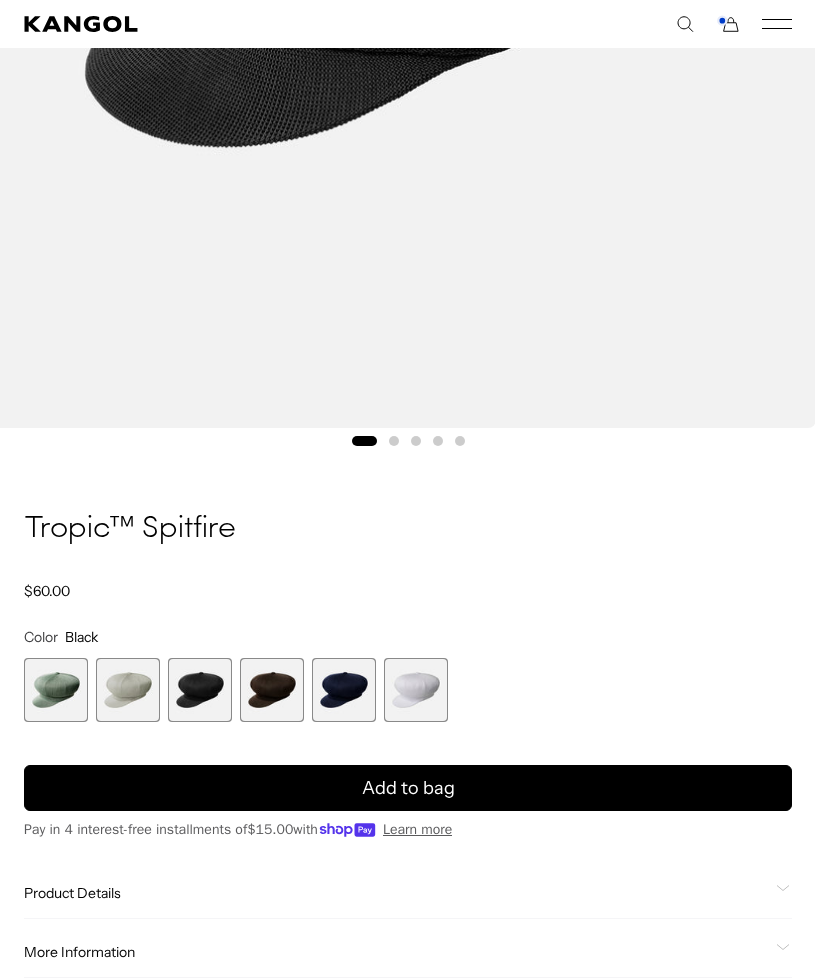 scroll, scrollTop: 0, scrollLeft: 0, axis: both 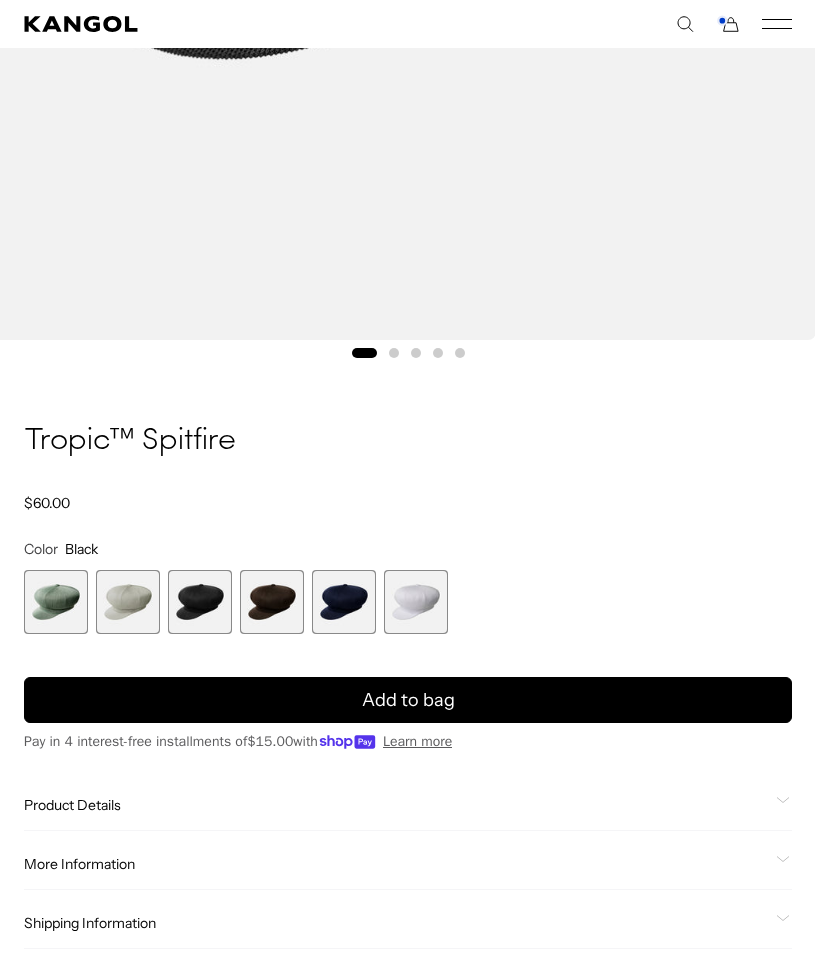 click on "Add to bag" at bounding box center [408, 700] 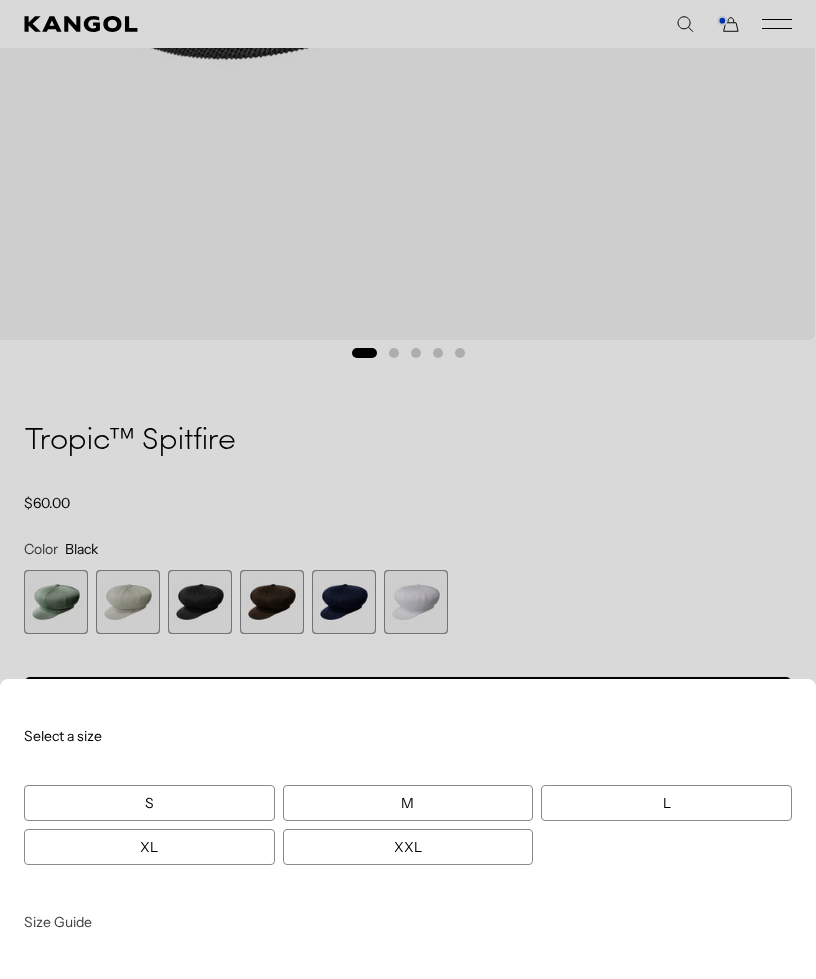 click at bounding box center (408, 489) 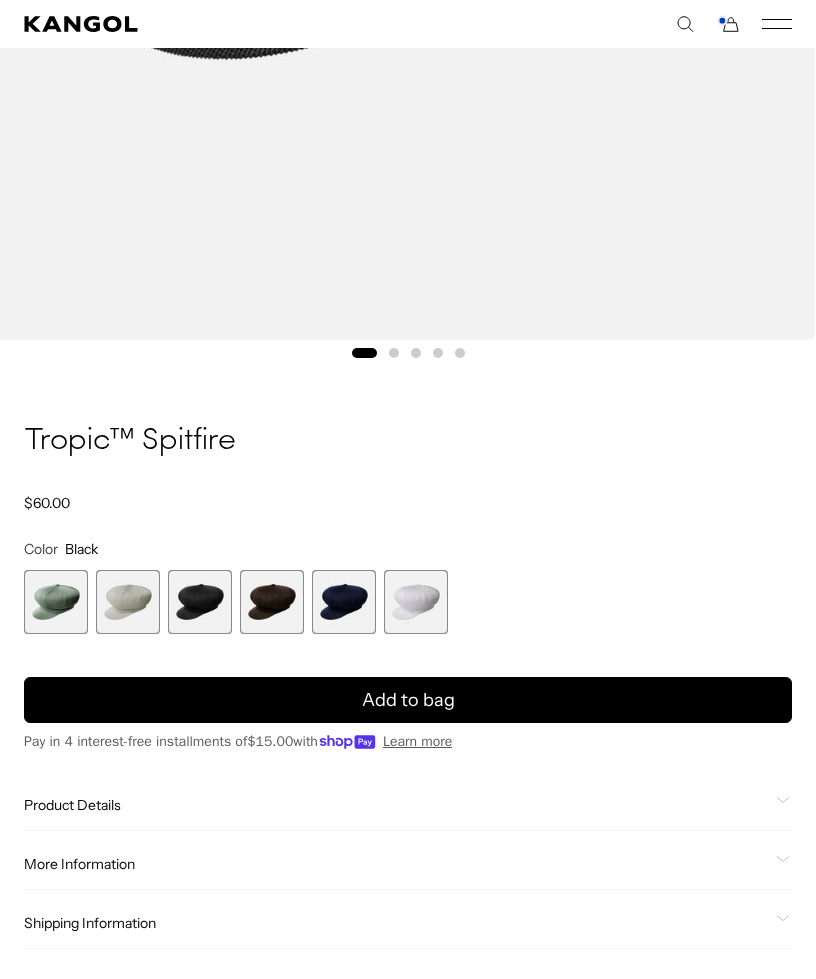 scroll, scrollTop: 0, scrollLeft: 412, axis: horizontal 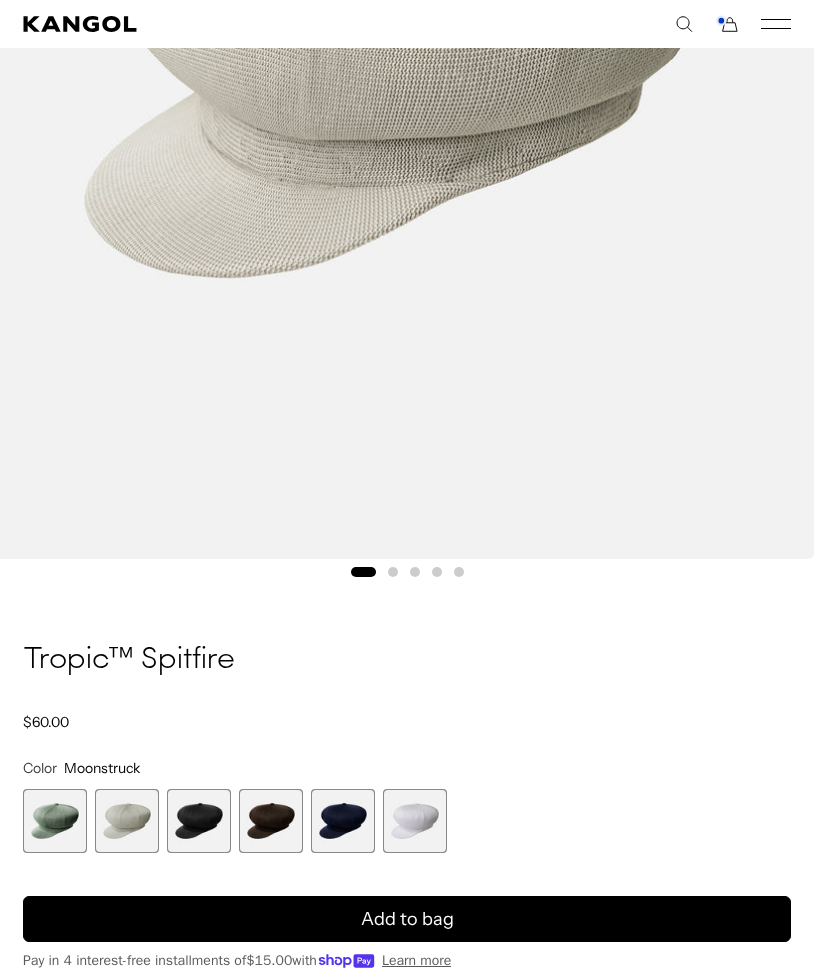 click on "Add to bag" at bounding box center (407, 919) 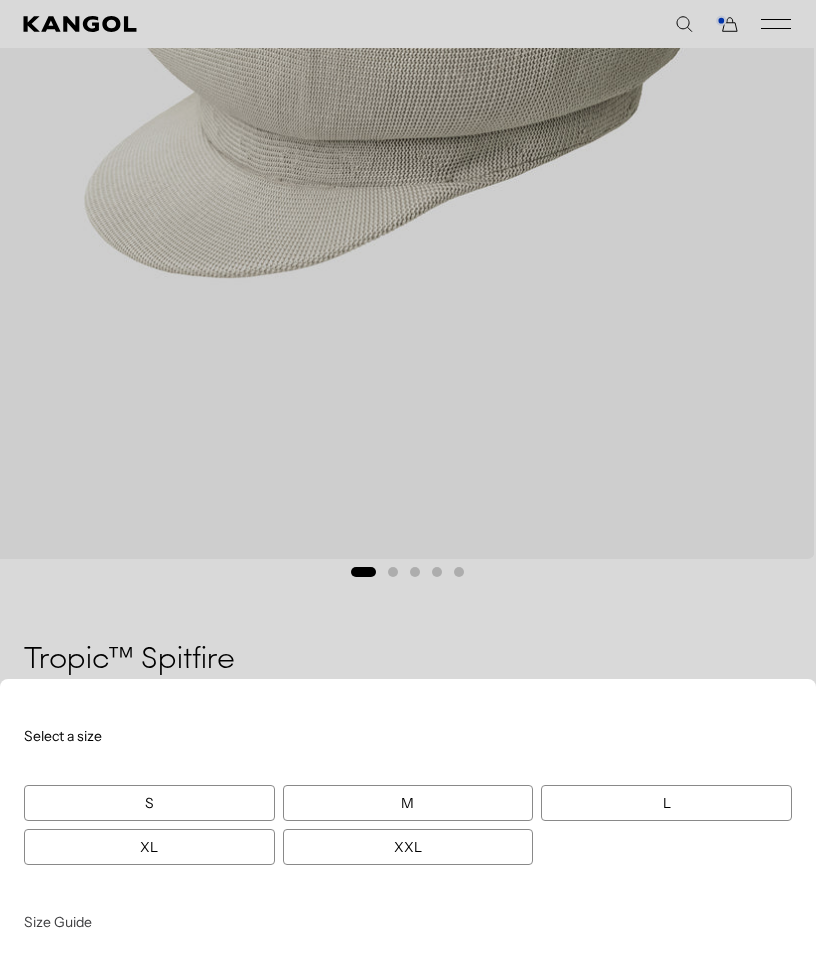 scroll, scrollTop: 0, scrollLeft: 0, axis: both 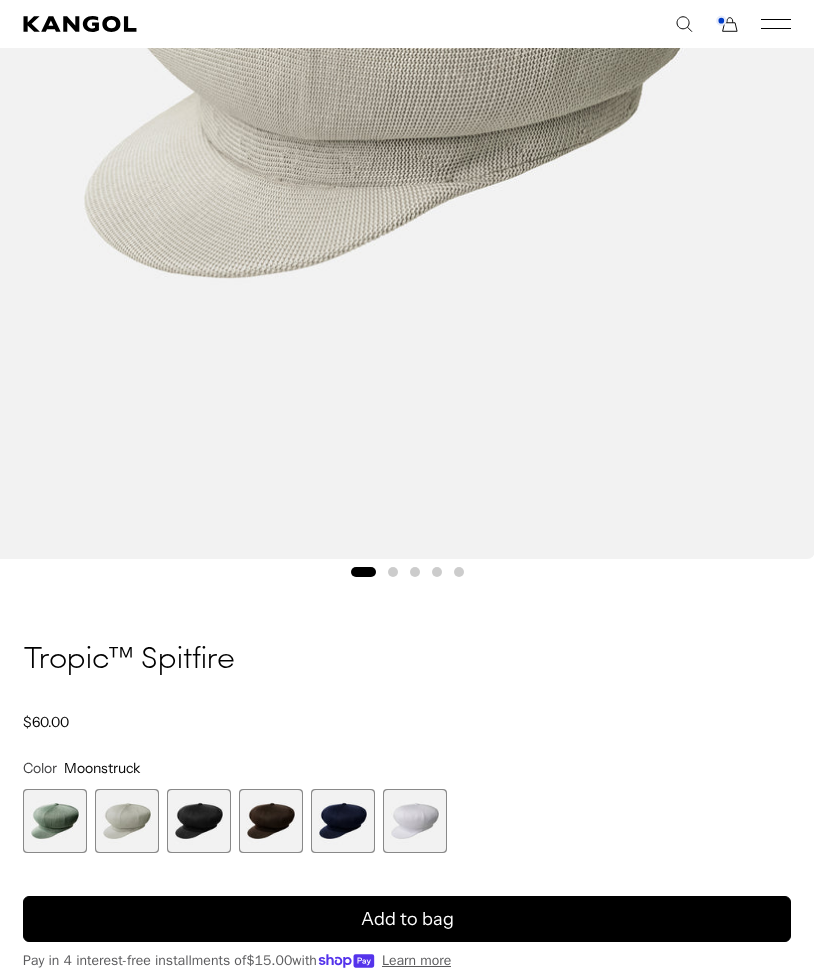 click on "Add to bag" at bounding box center [407, 919] 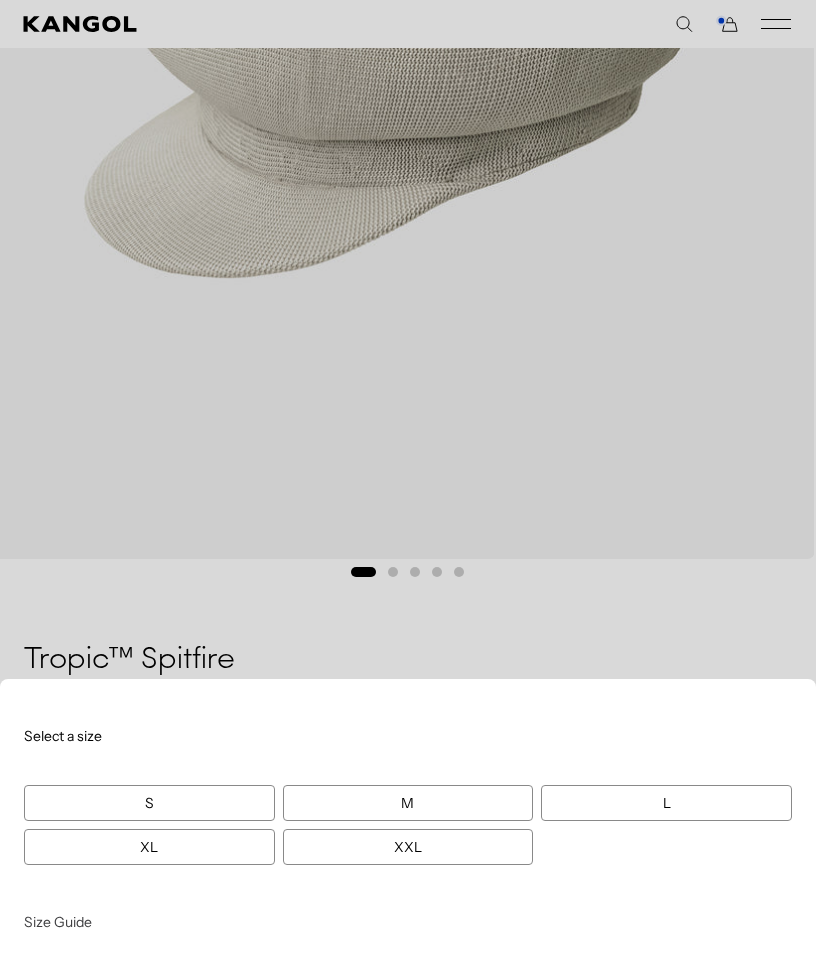 scroll, scrollTop: 0, scrollLeft: 412, axis: horizontal 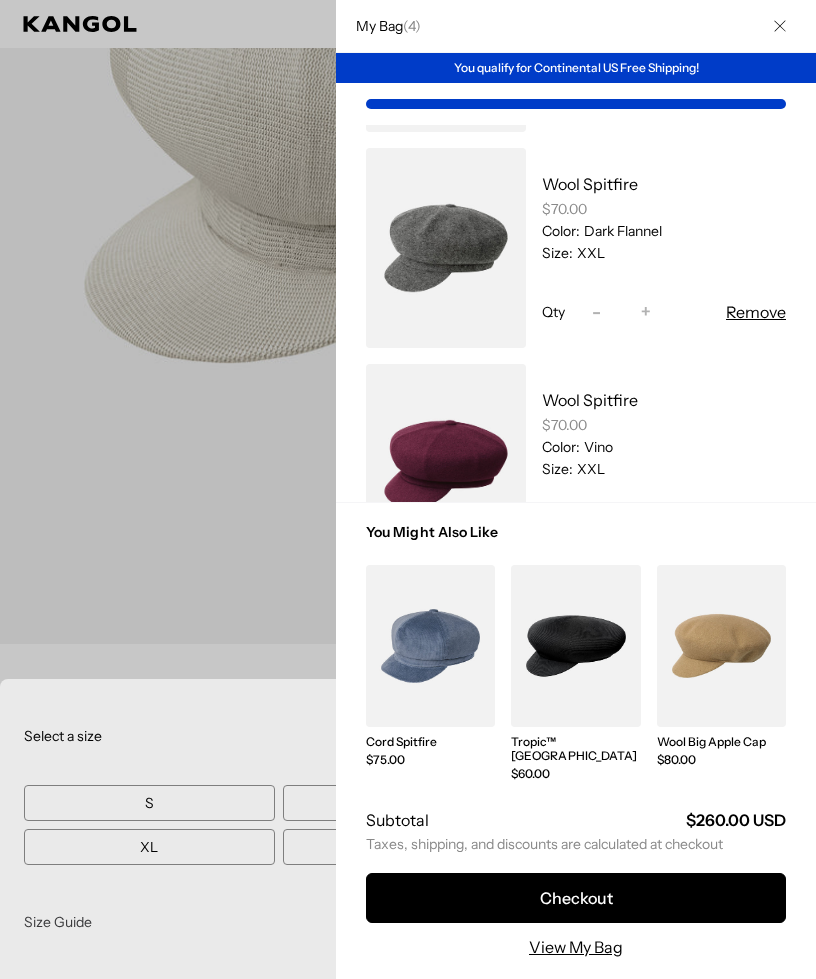 click on "Remove" at bounding box center [756, 312] 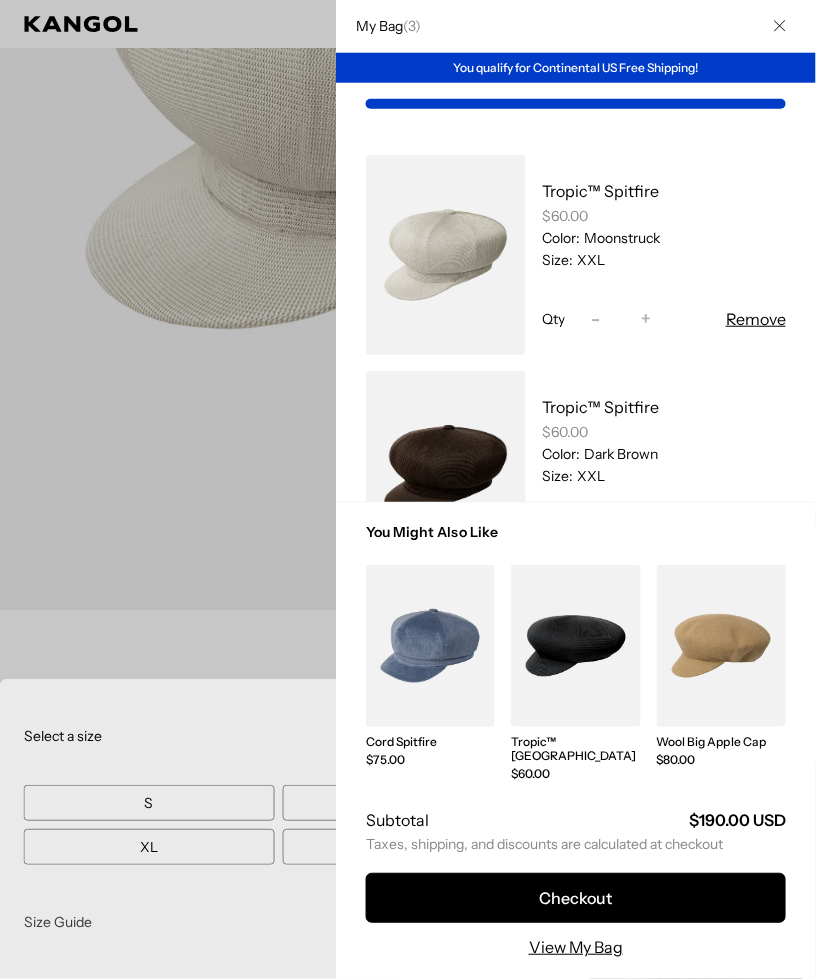scroll, scrollTop: 616, scrollLeft: 1, axis: both 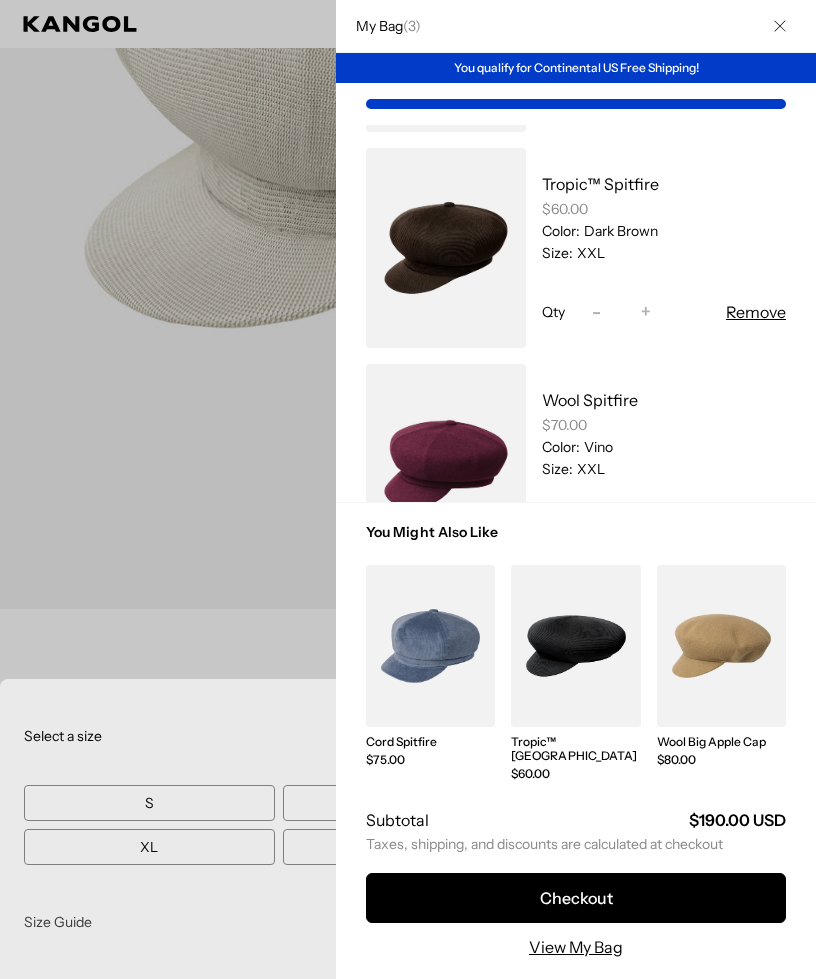 click on "Remove" at bounding box center [756, 528] 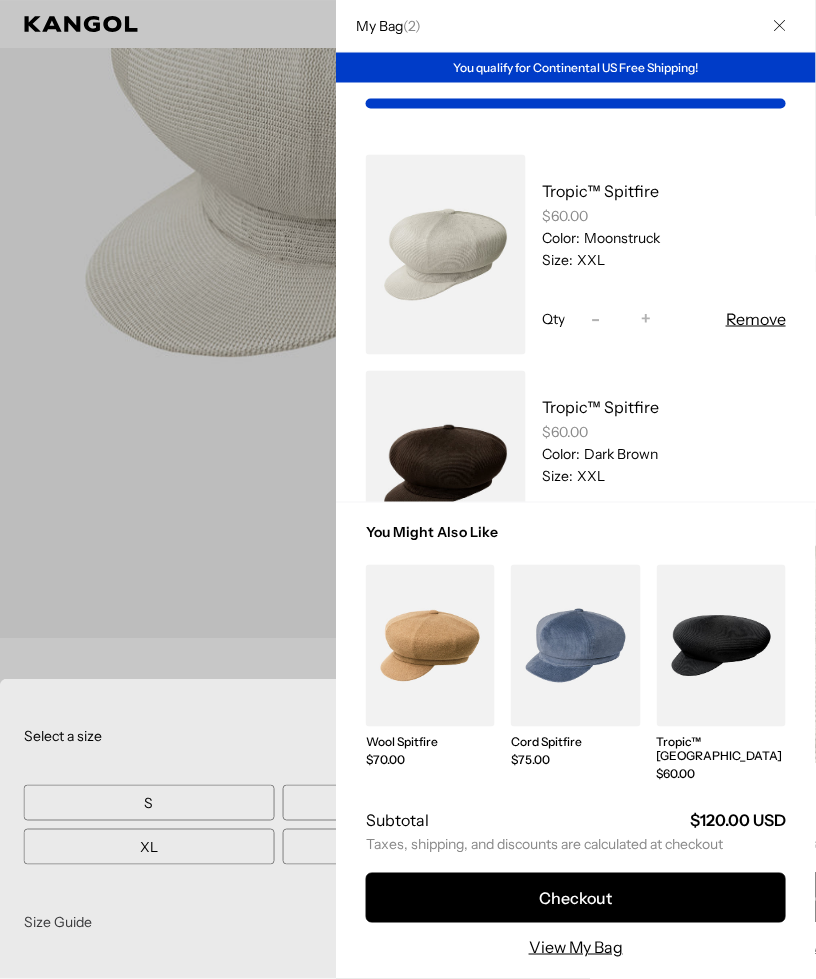 scroll, scrollTop: 557, scrollLeft: 0, axis: vertical 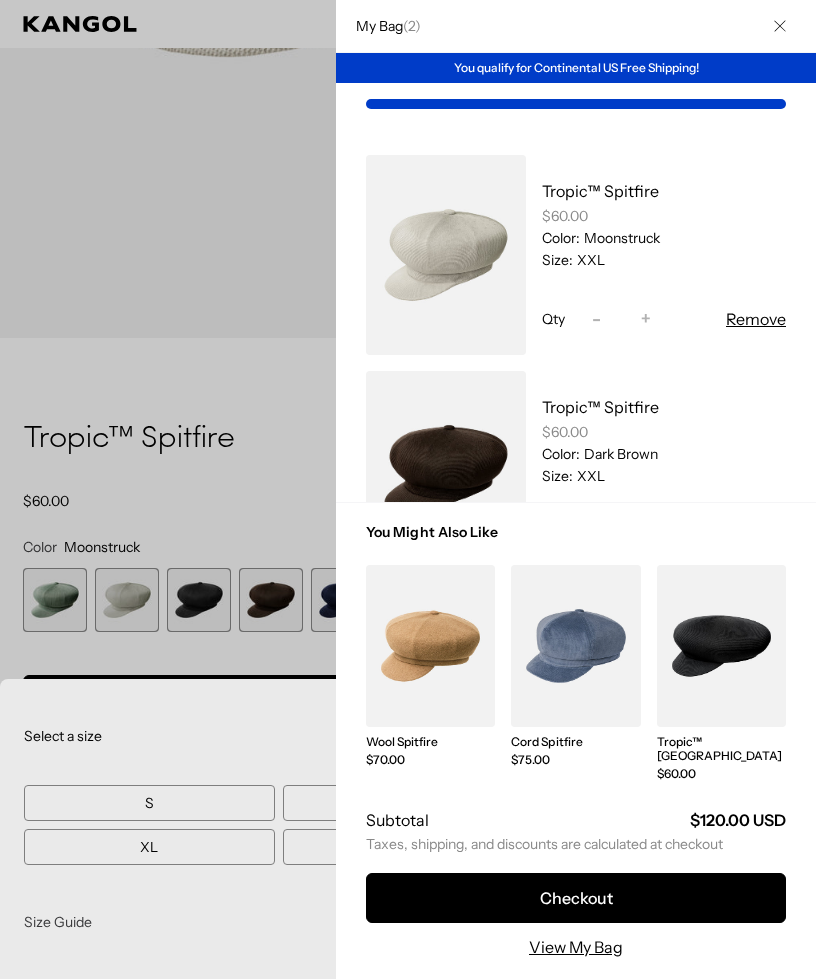 click at bounding box center (408, 489) 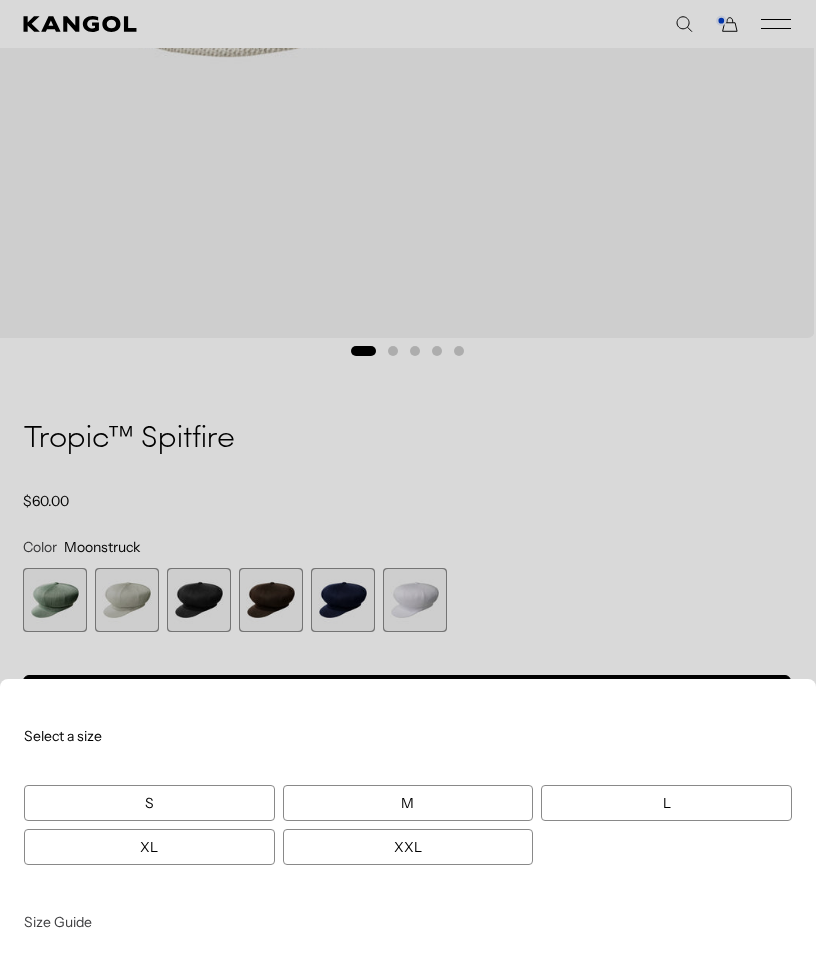 click at bounding box center (408, 489) 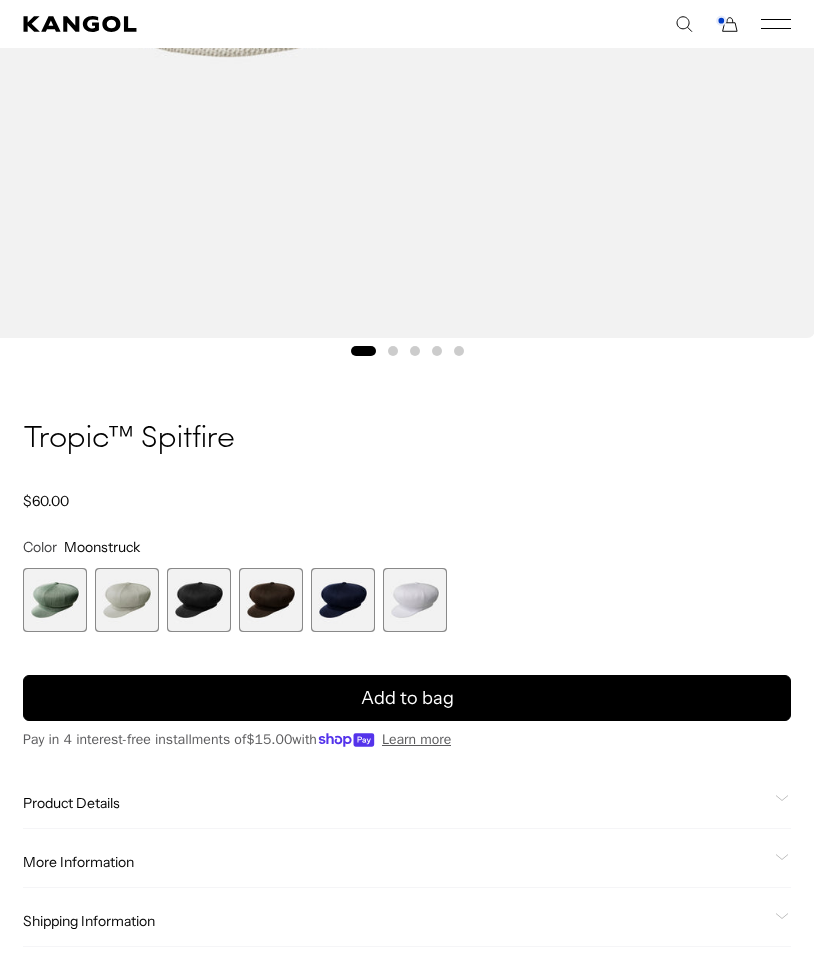 scroll, scrollTop: 0, scrollLeft: 0, axis: both 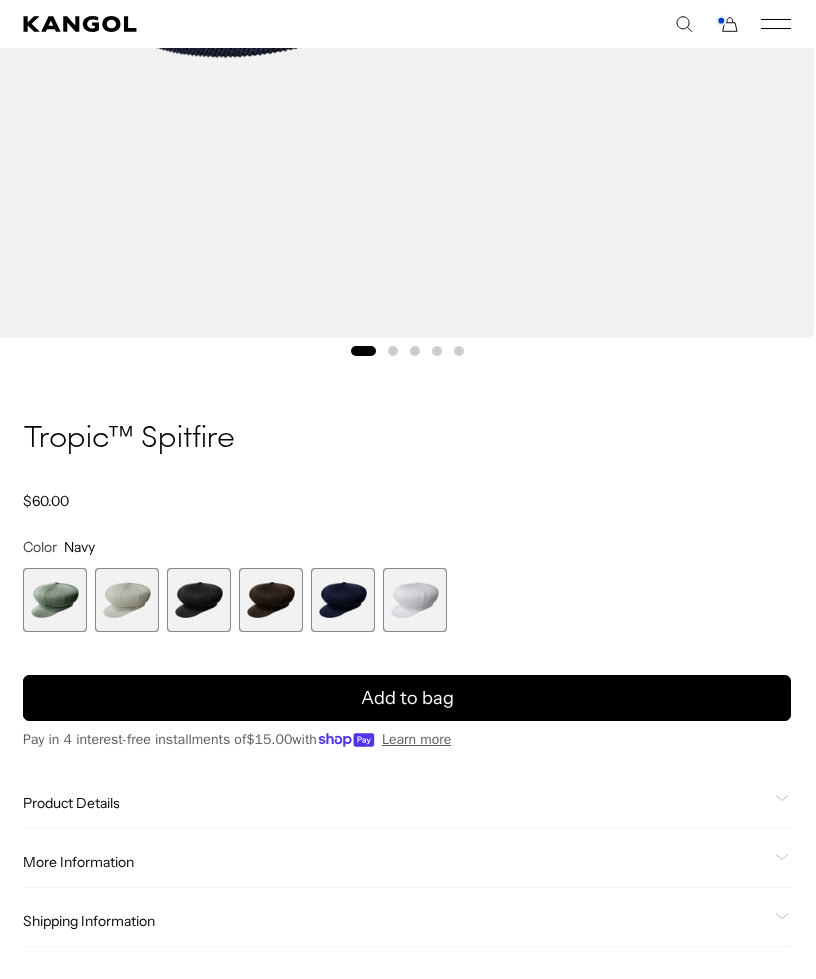 click at bounding box center (343, 600) 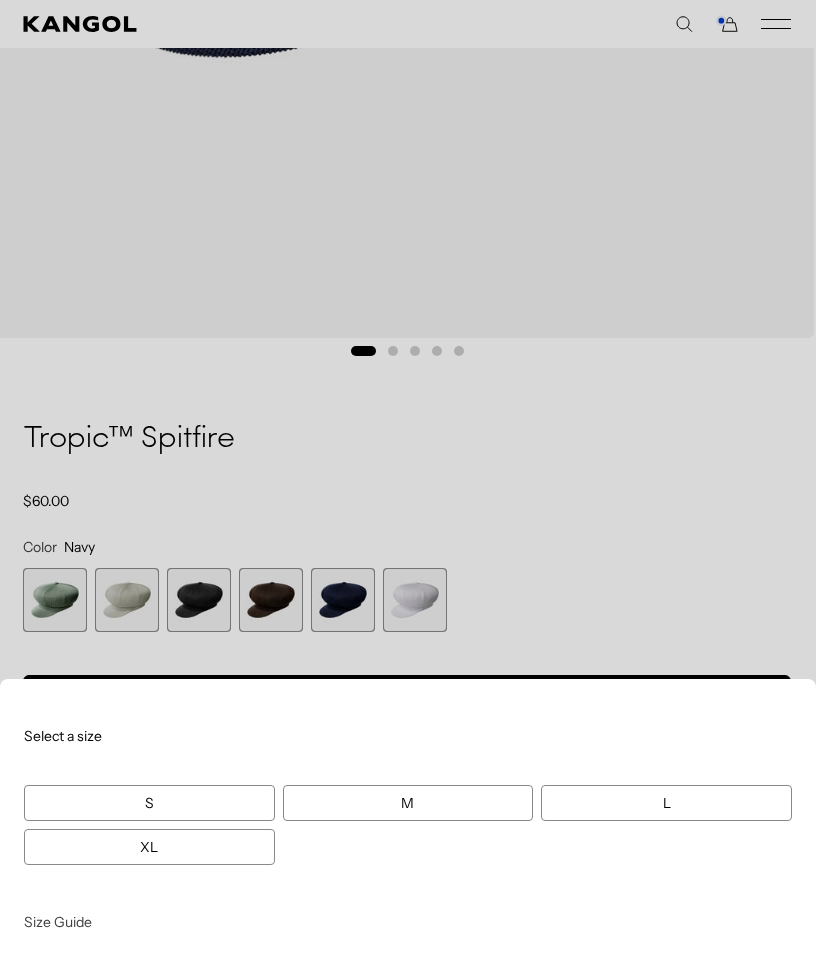 scroll, scrollTop: 0, scrollLeft: 412, axis: horizontal 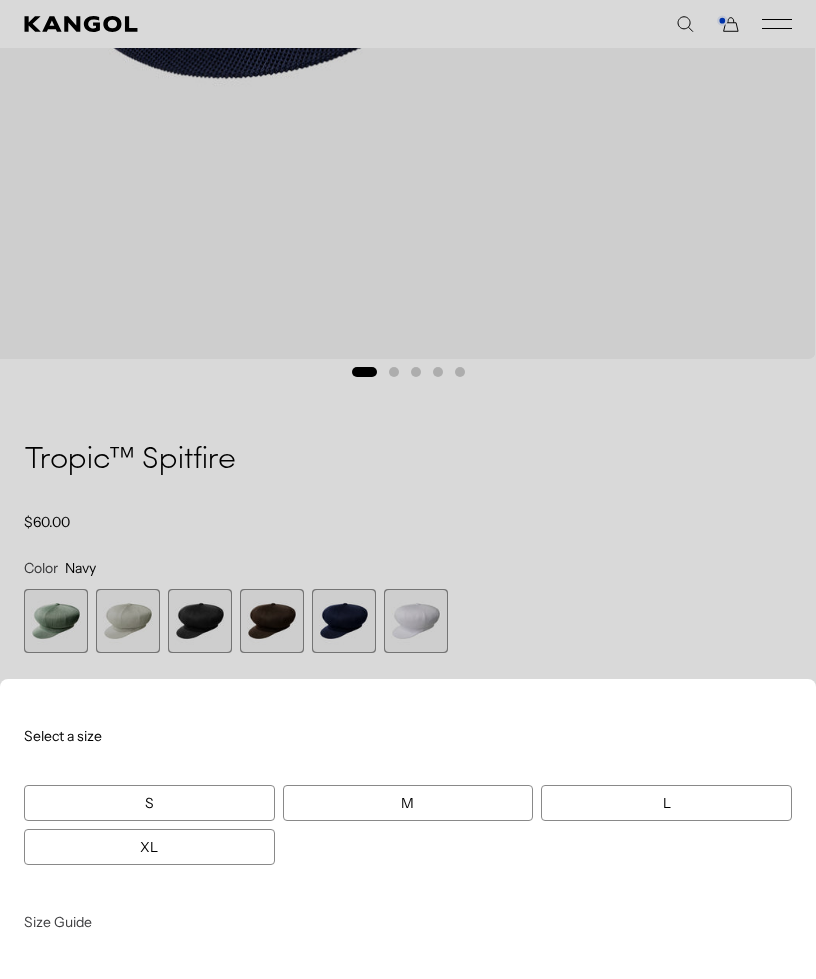 click at bounding box center (408, 489) 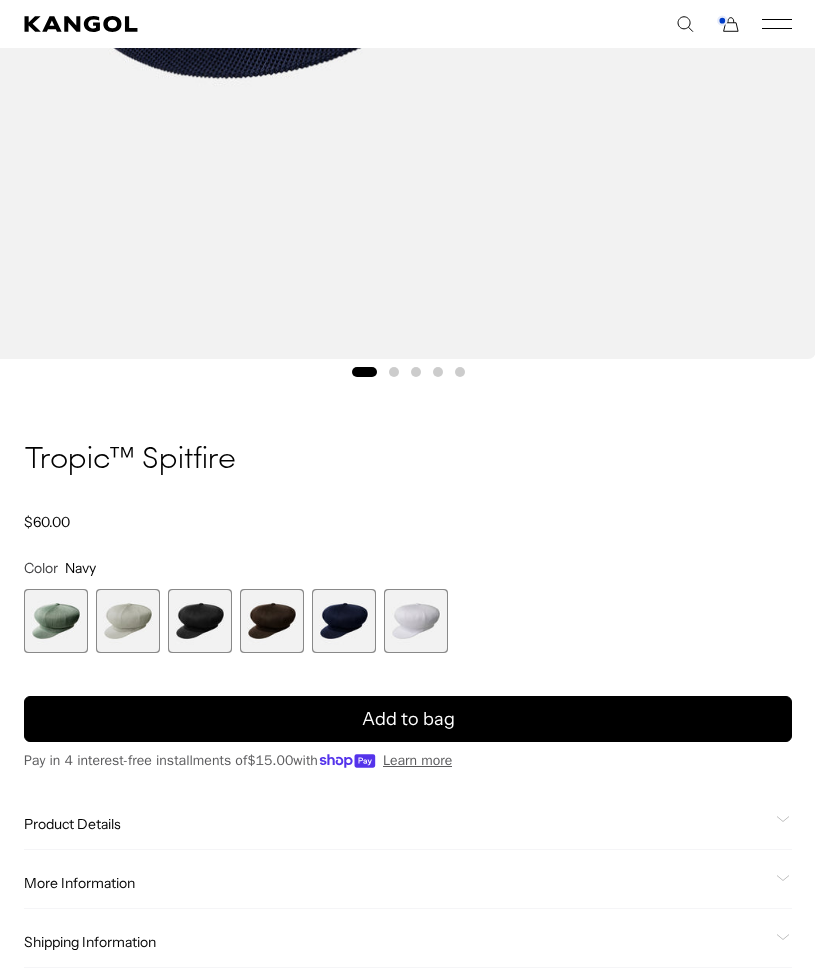 scroll, scrollTop: 0, scrollLeft: 0, axis: both 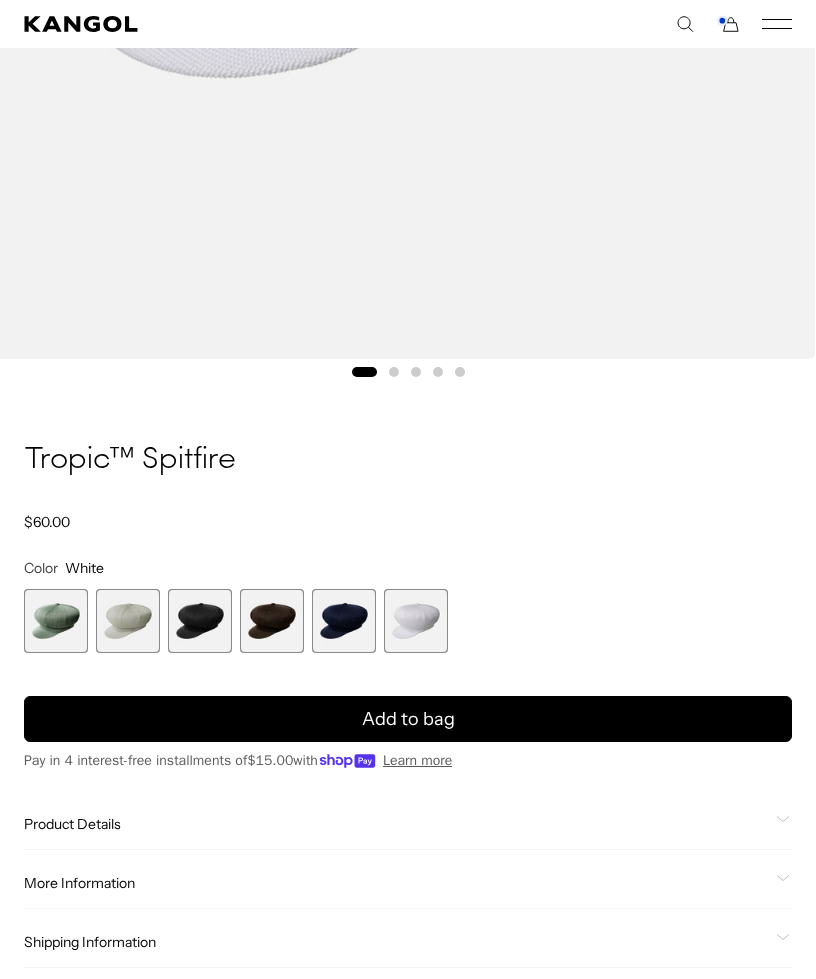click at bounding box center [128, 621] 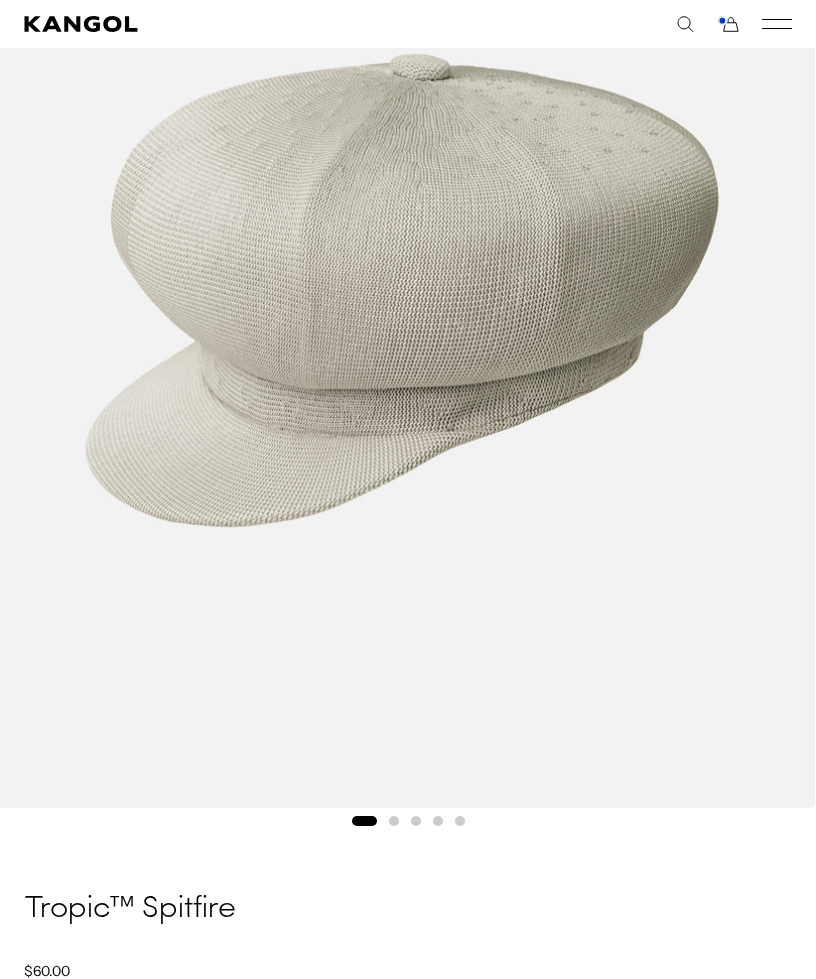 scroll, scrollTop: 362, scrollLeft: 0, axis: vertical 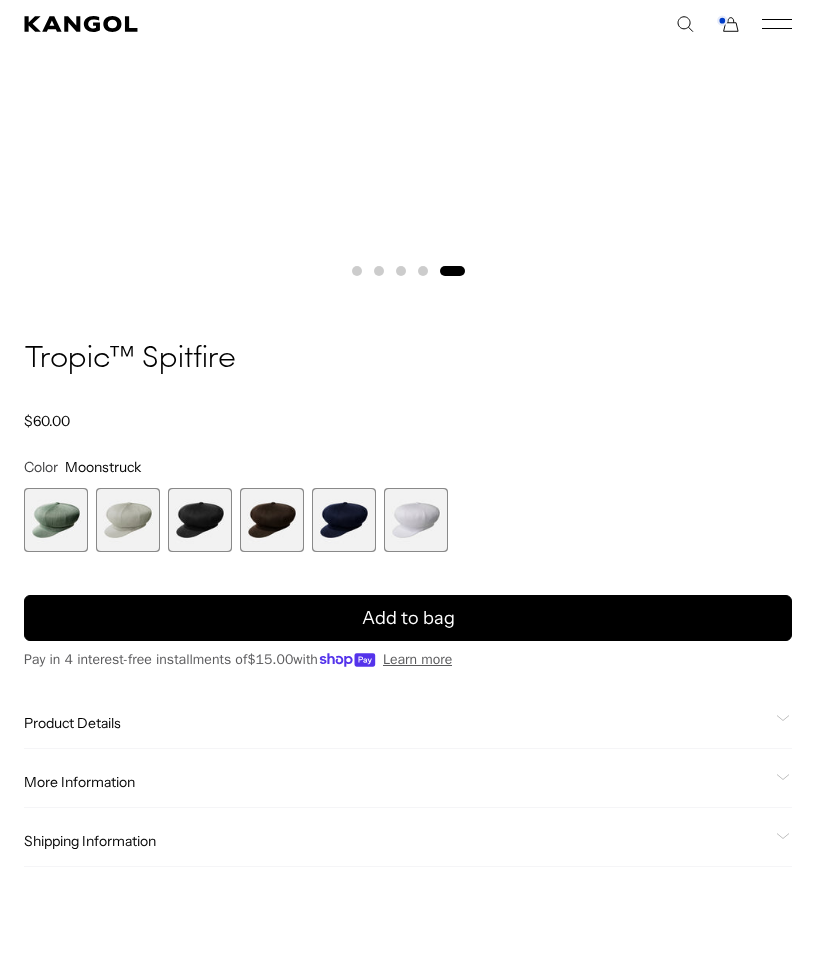 click at bounding box center [272, 520] 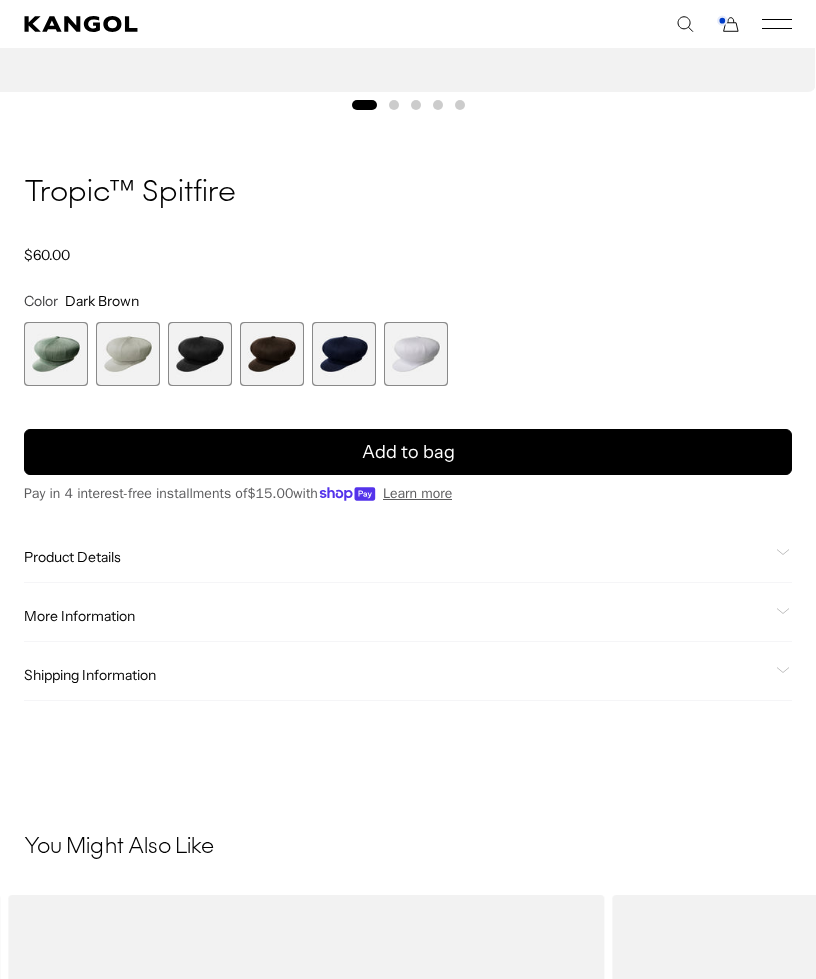 click at bounding box center [200, 354] 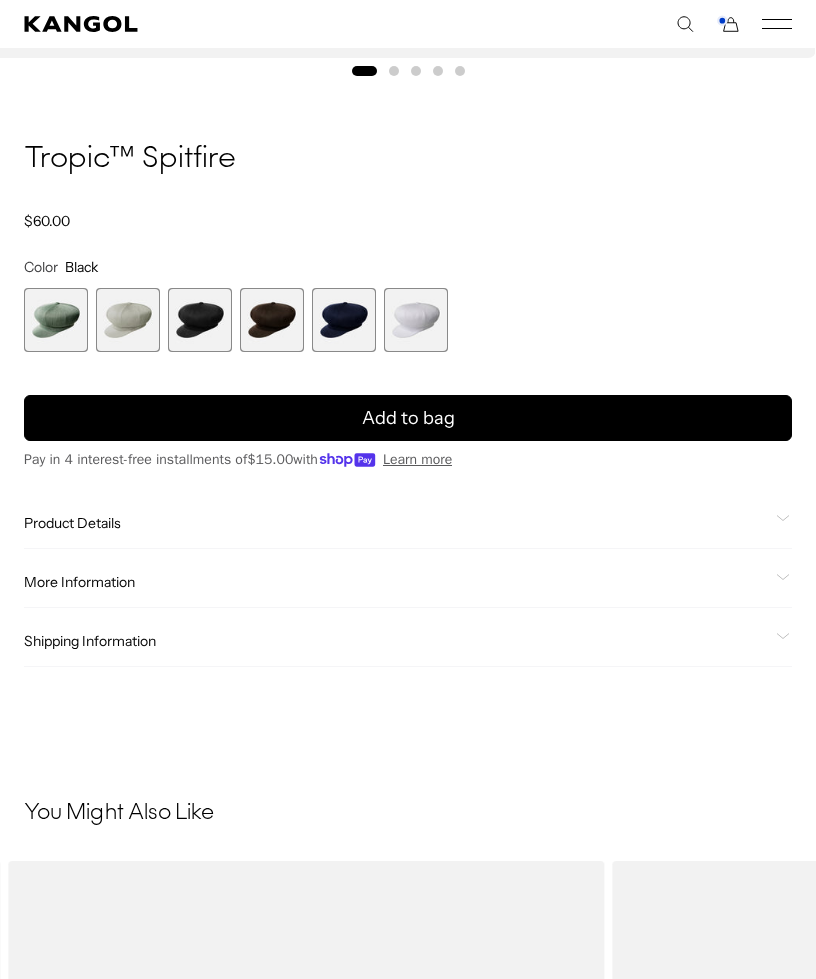 click at bounding box center (200, 320) 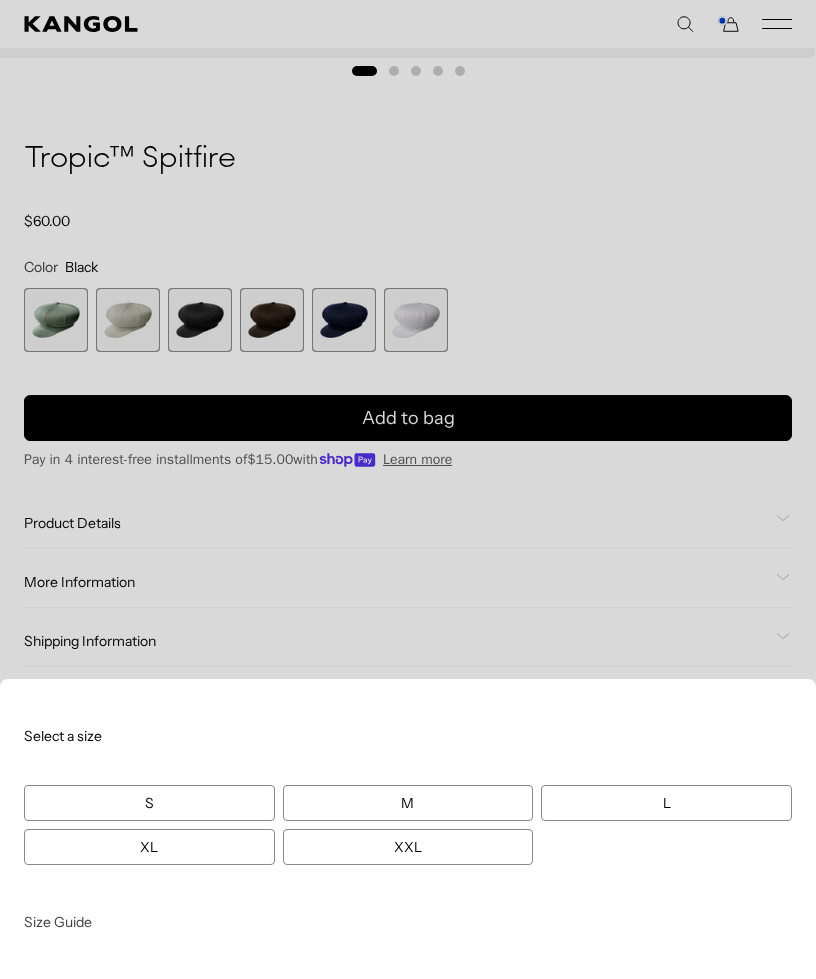 click on "XXL" at bounding box center (408, 847) 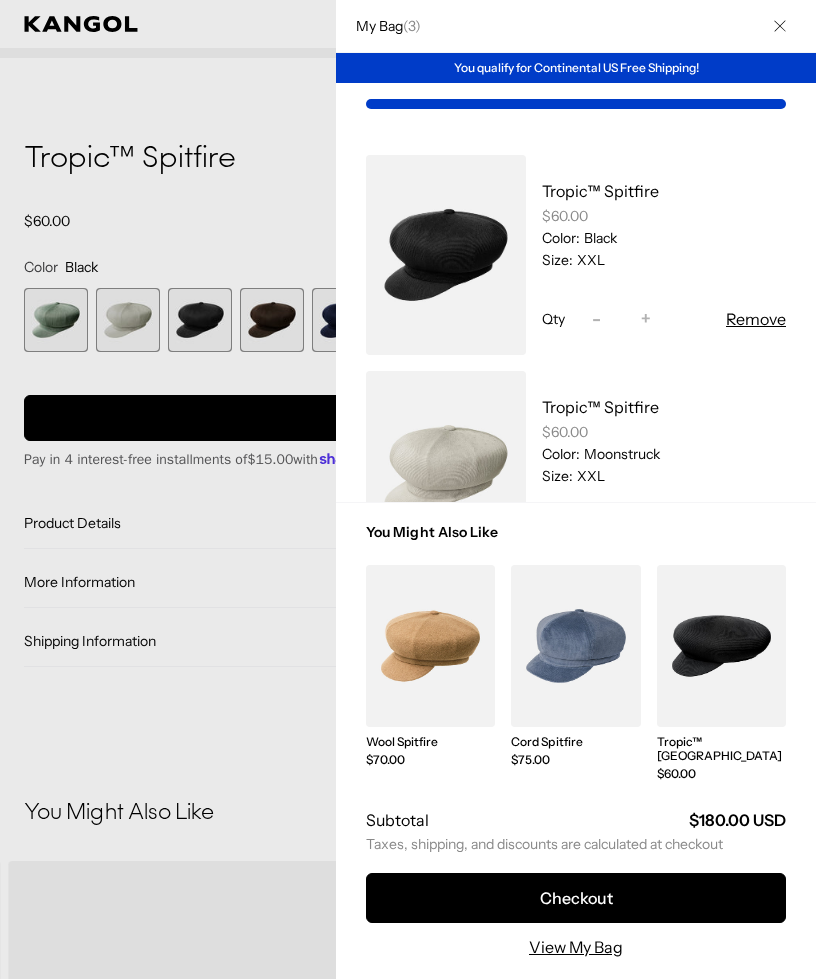 scroll, scrollTop: 0, scrollLeft: 0, axis: both 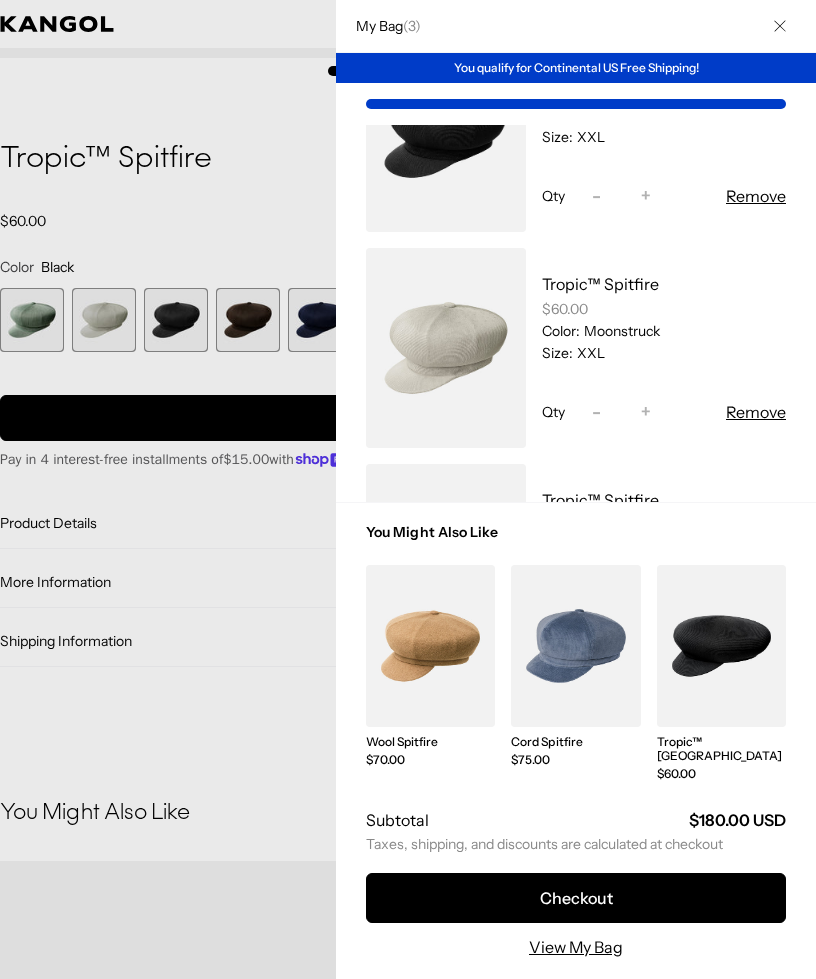 click at bounding box center (575, 646) 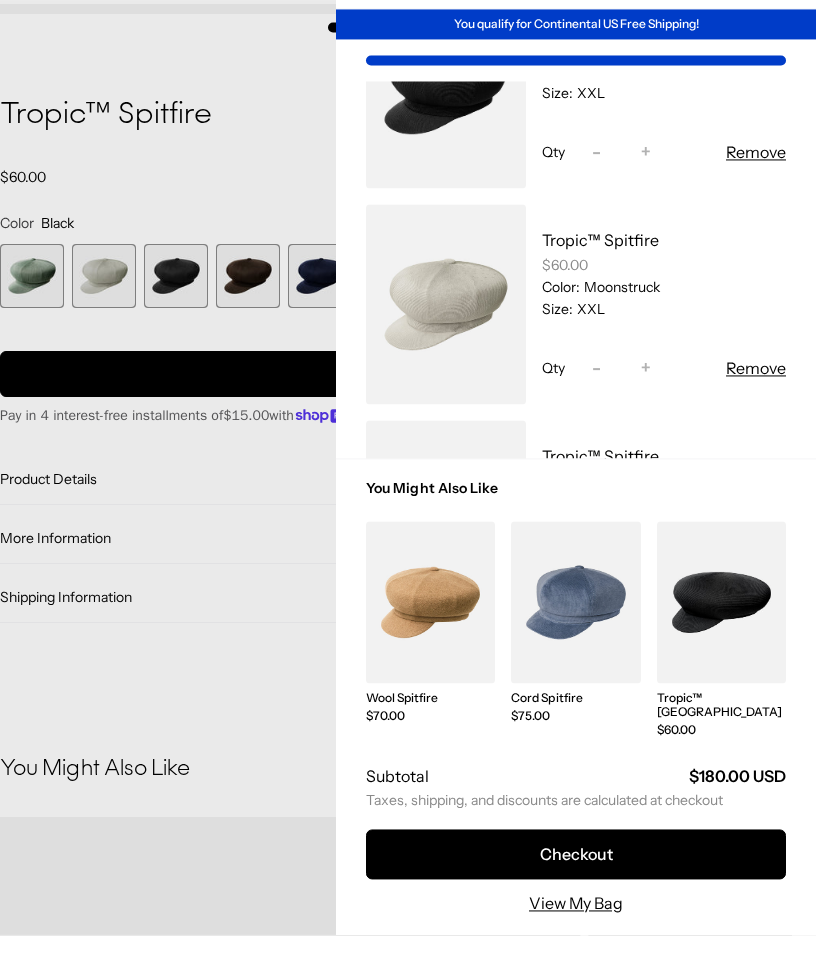 click at bounding box center [575, 646] 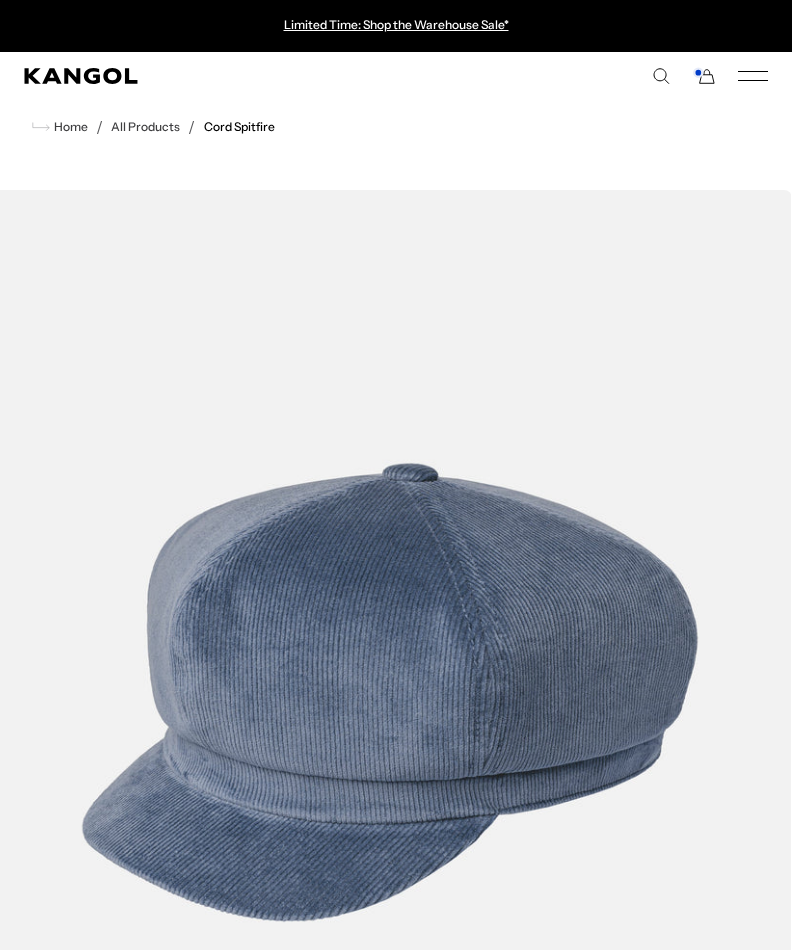 click at bounding box center [128, 1457] 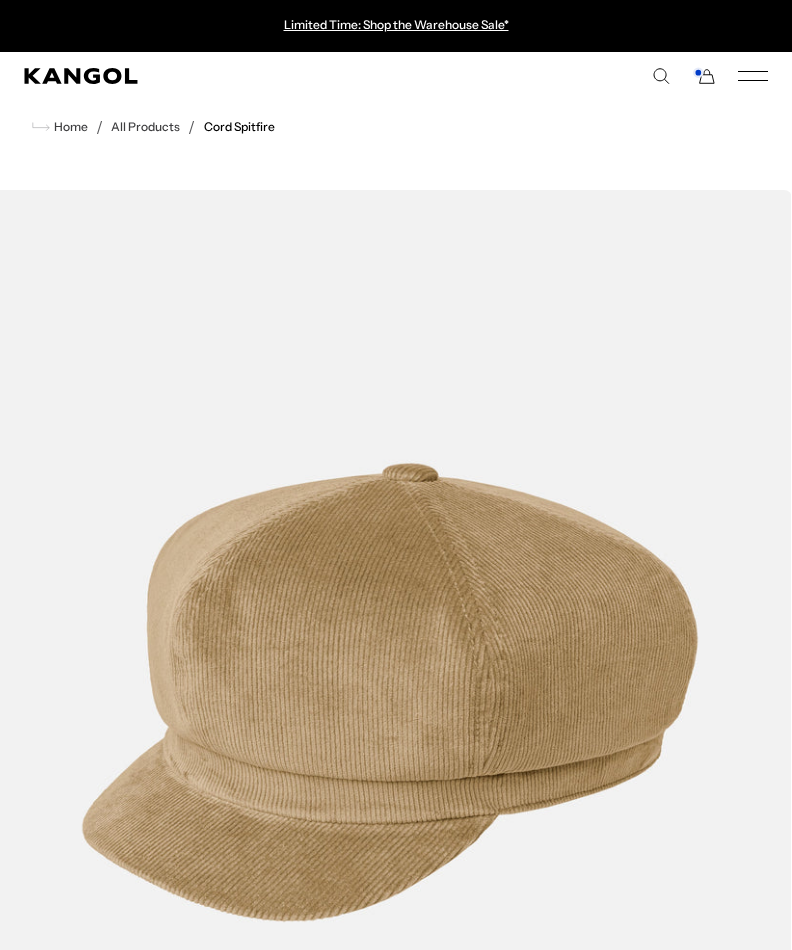 scroll, scrollTop: 627, scrollLeft: 0, axis: vertical 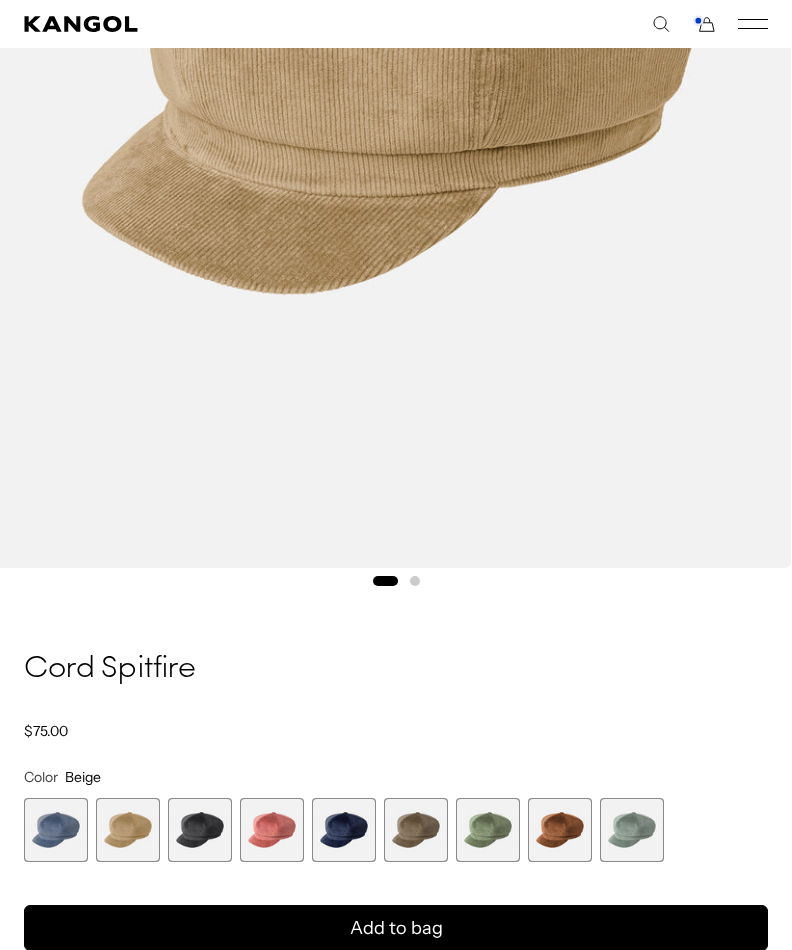click at bounding box center [128, 830] 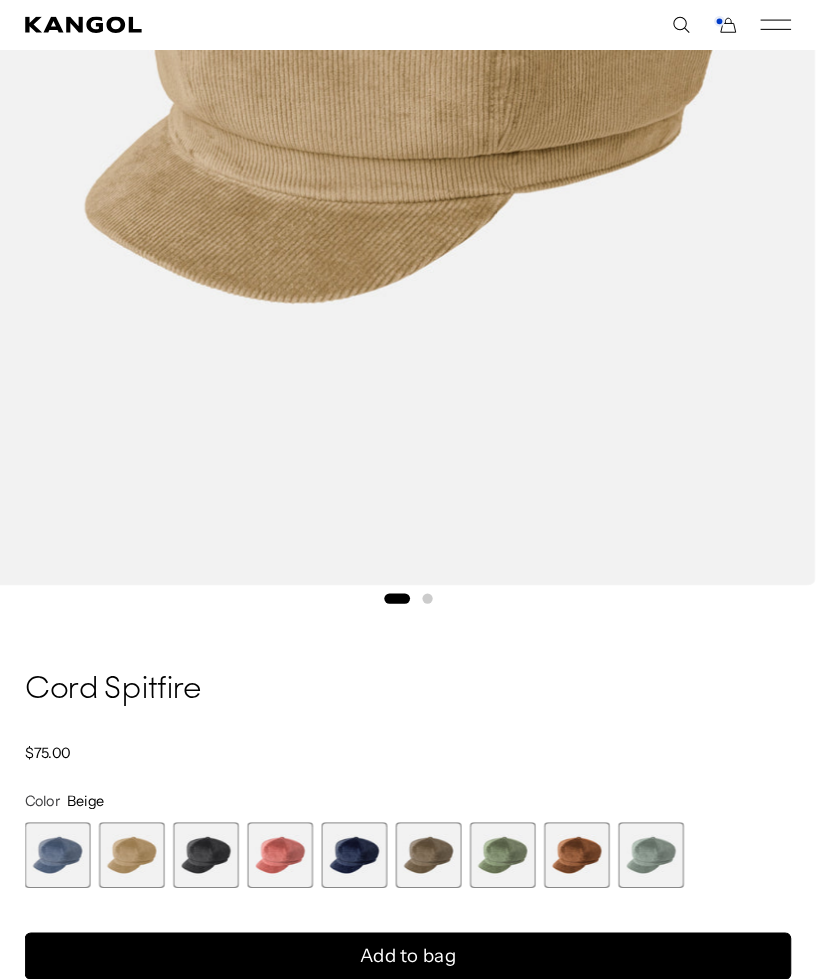 scroll, scrollTop: 781, scrollLeft: 0, axis: vertical 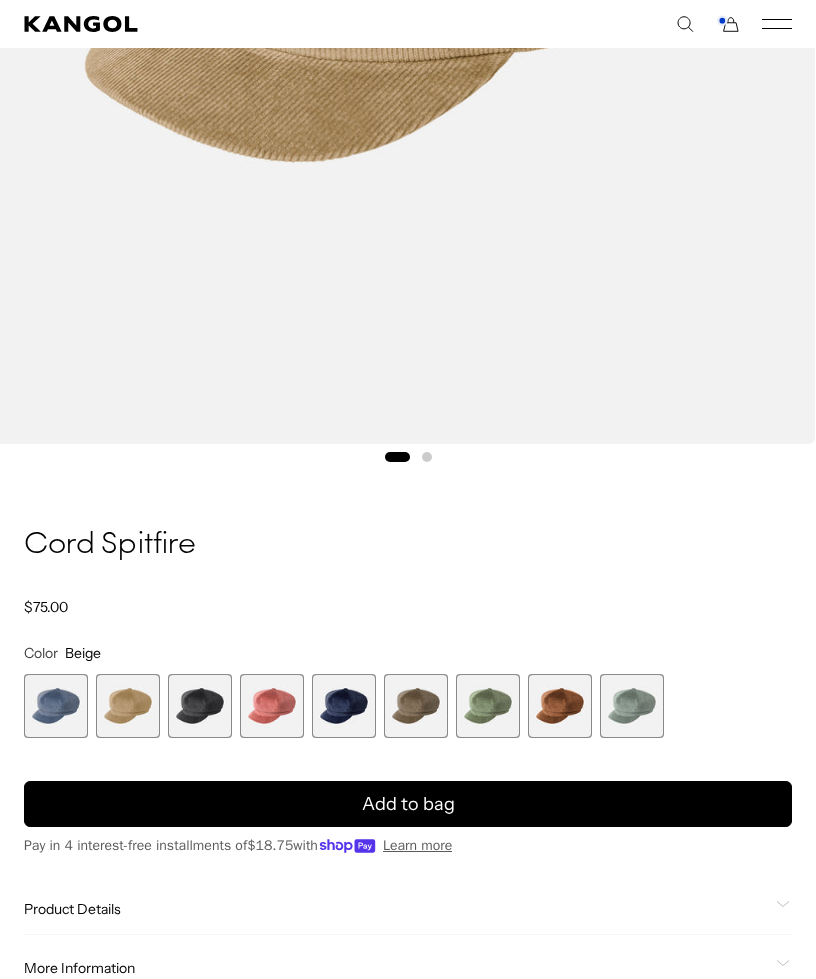 click on "Add to bag" at bounding box center [408, 804] 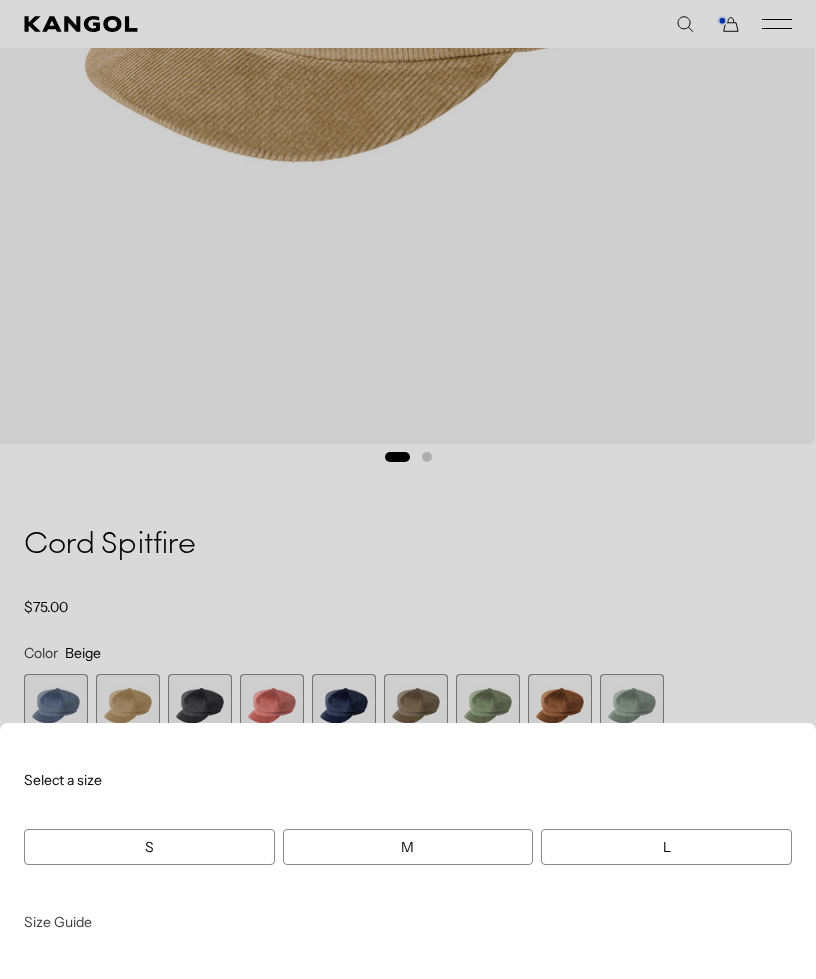 scroll, scrollTop: 0, scrollLeft: 0, axis: both 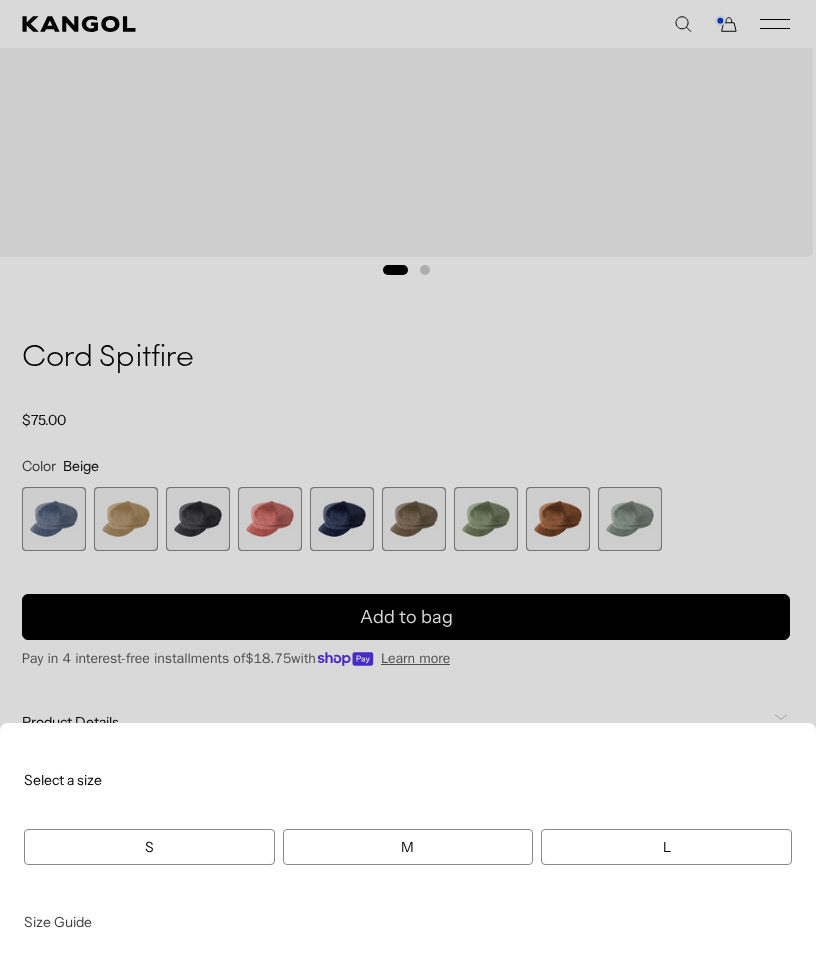 click at bounding box center [408, 489] 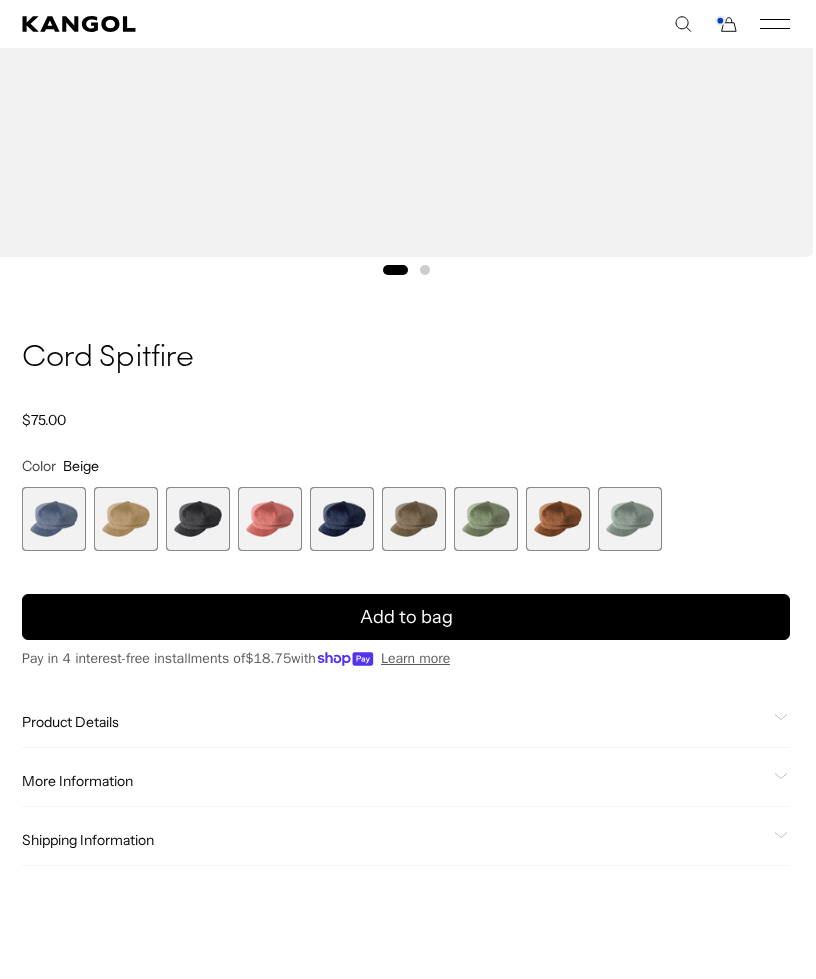click at bounding box center [558, 519] 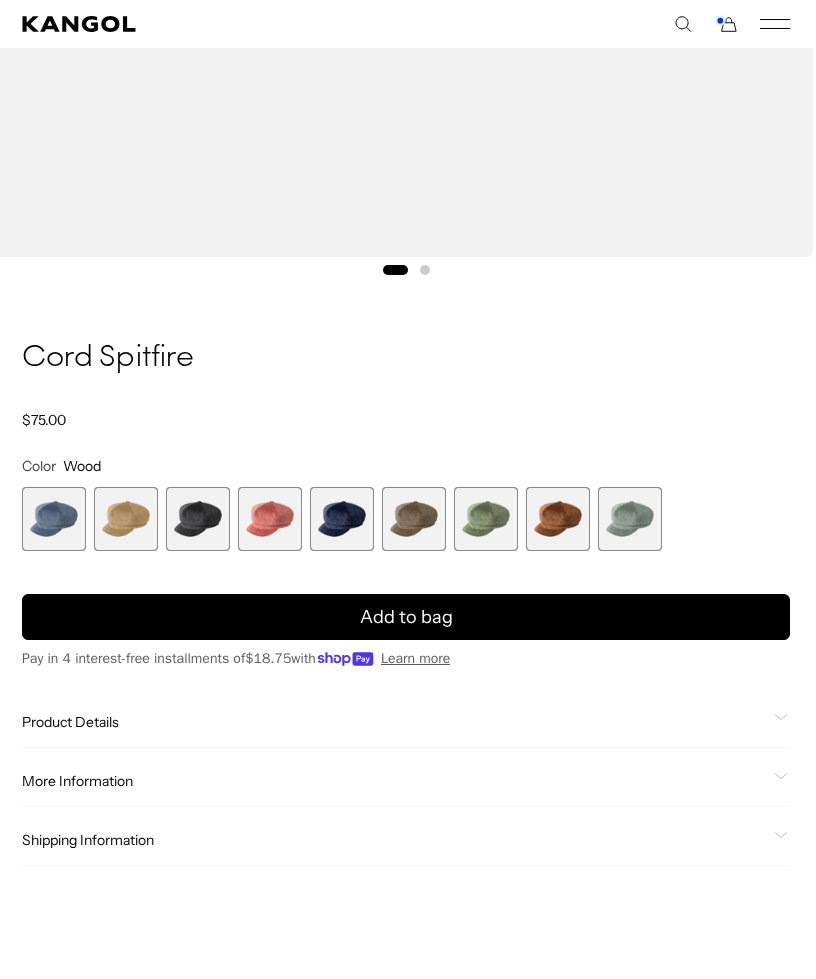 scroll, scrollTop: 0, scrollLeft: 412, axis: horizontal 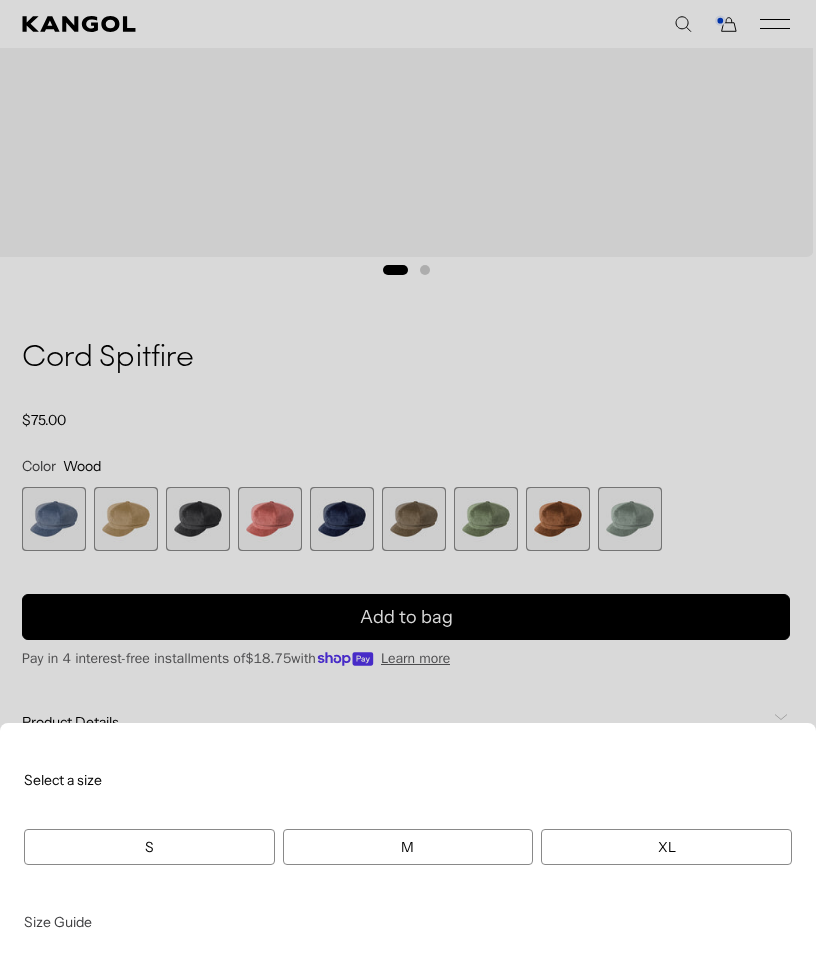 click at bounding box center [408, 489] 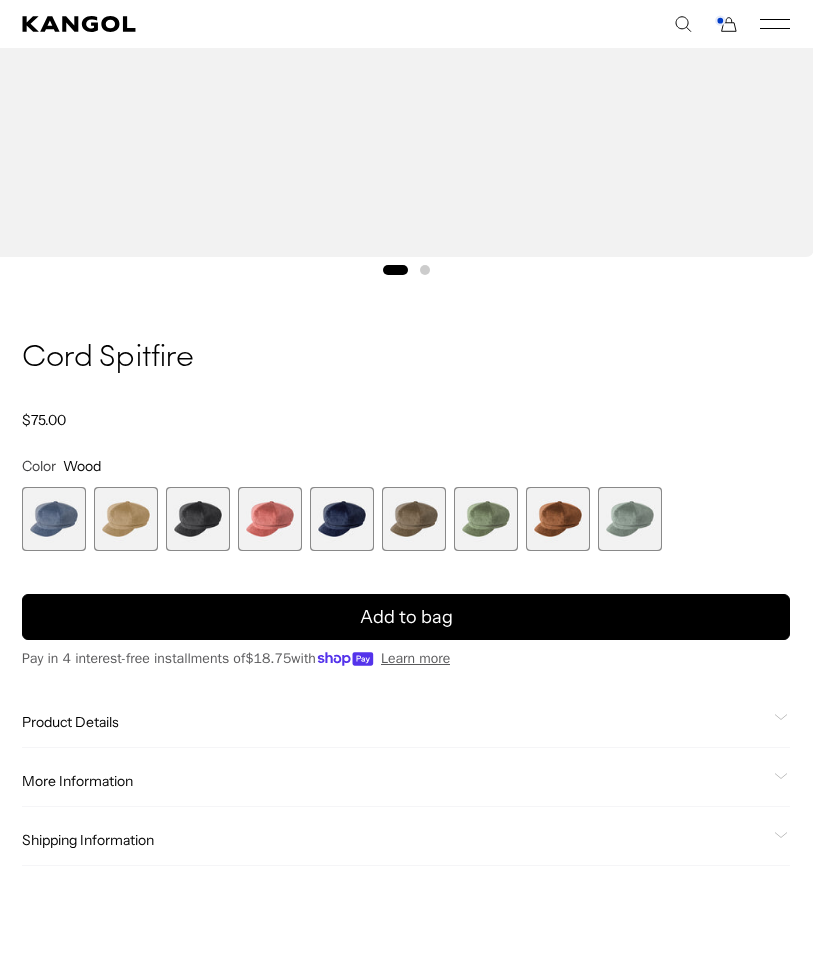 click on "Add to bag" at bounding box center [406, 617] 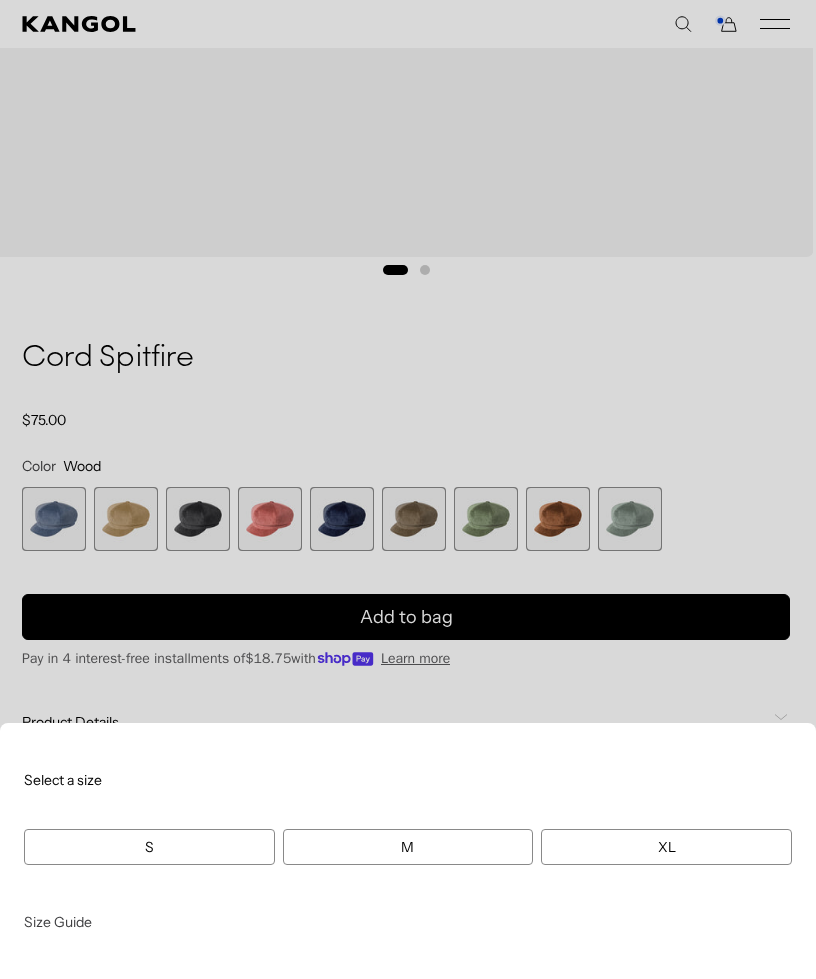 scroll, scrollTop: 0, scrollLeft: 0, axis: both 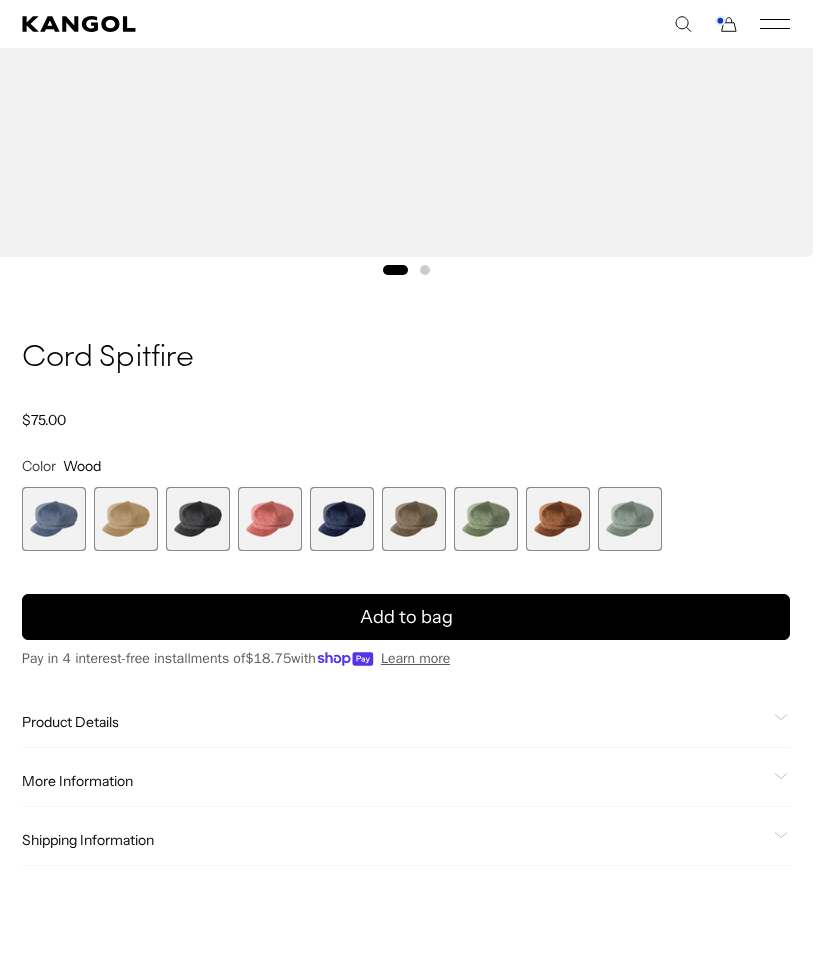 click on "Add to bag" at bounding box center [406, 617] 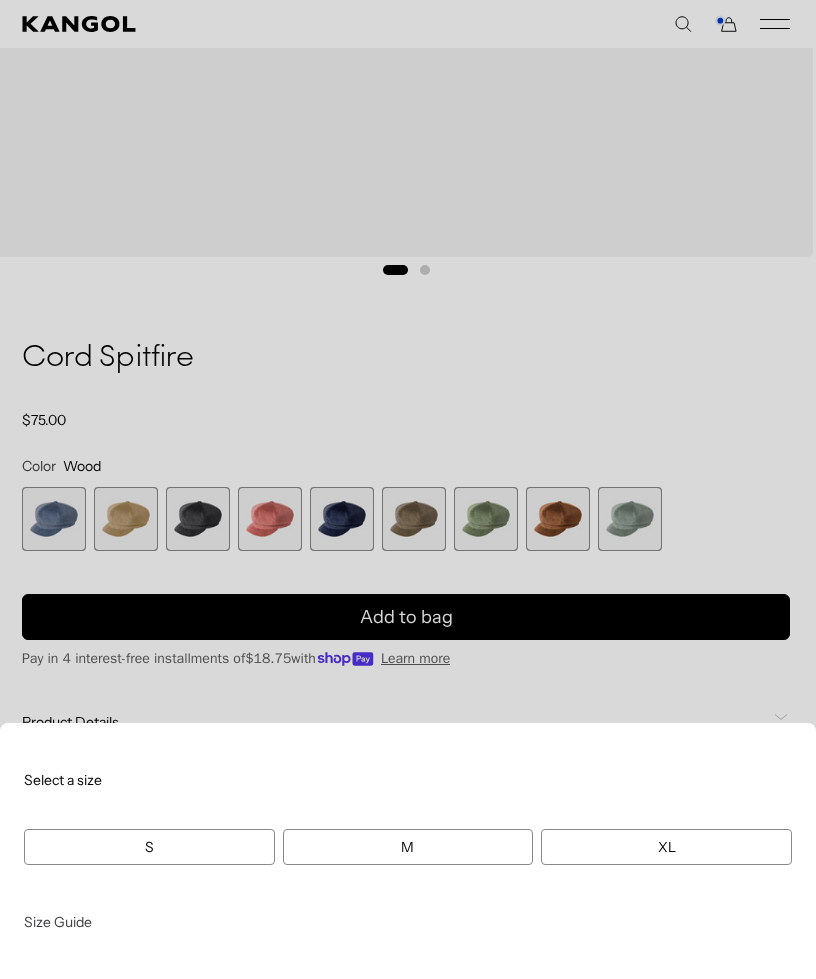 scroll, scrollTop: 0, scrollLeft: 412, axis: horizontal 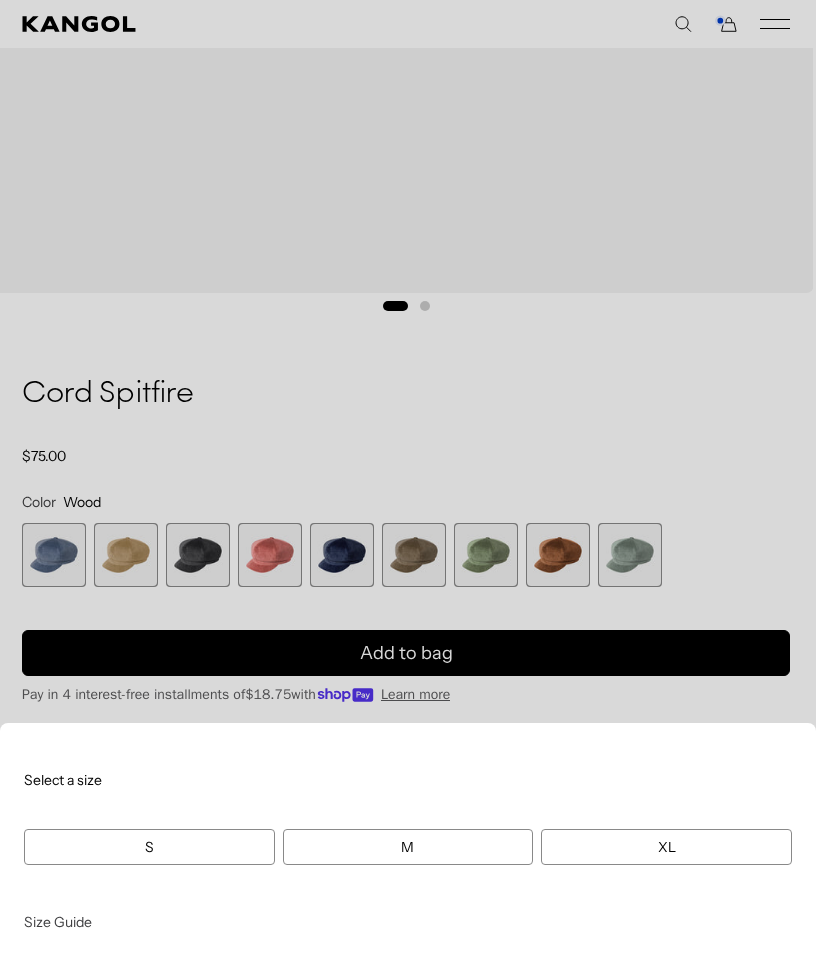 click at bounding box center [408, 489] 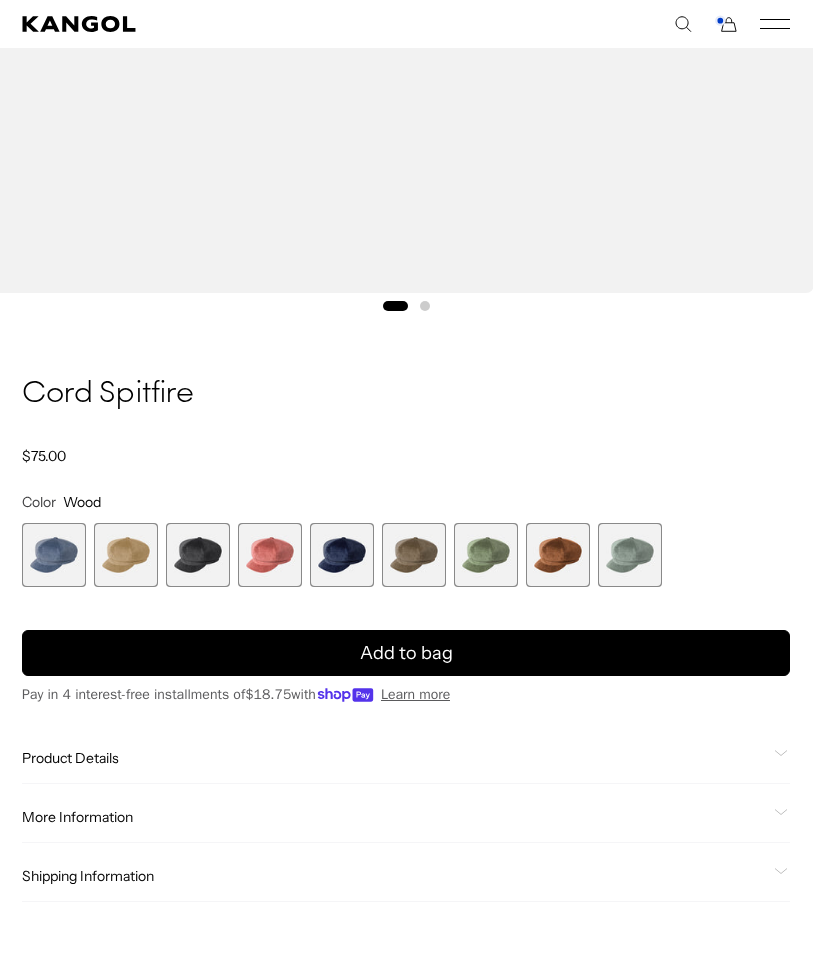 click at bounding box center (342, 555) 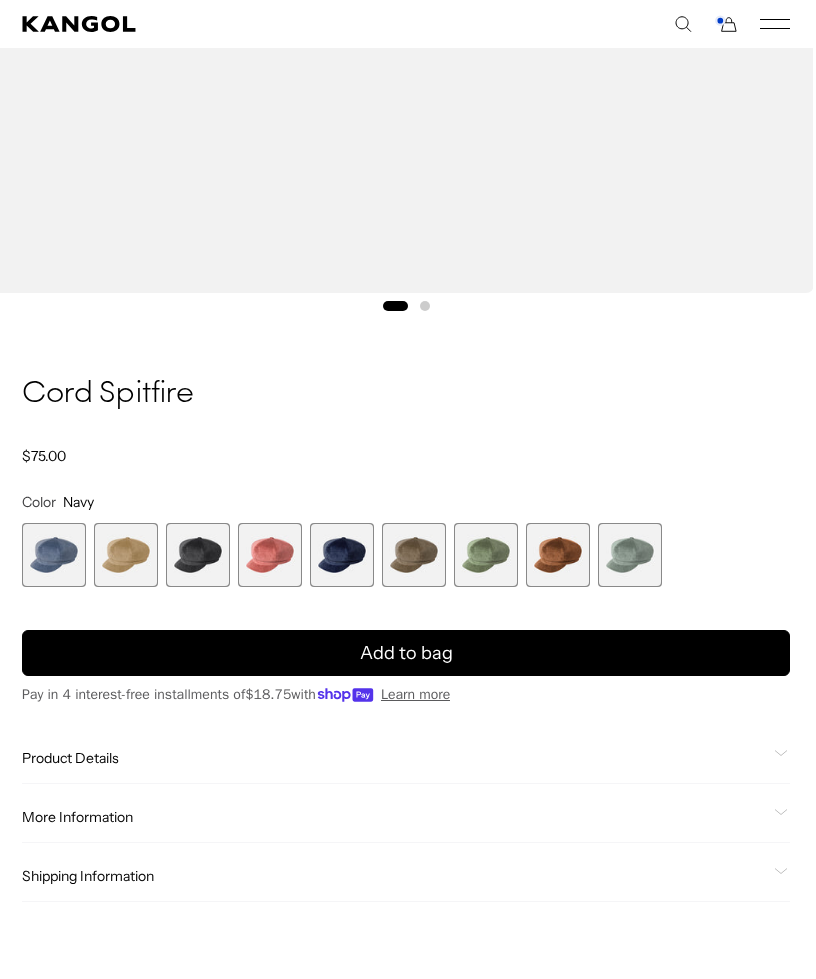 scroll, scrollTop: 0, scrollLeft: 0, axis: both 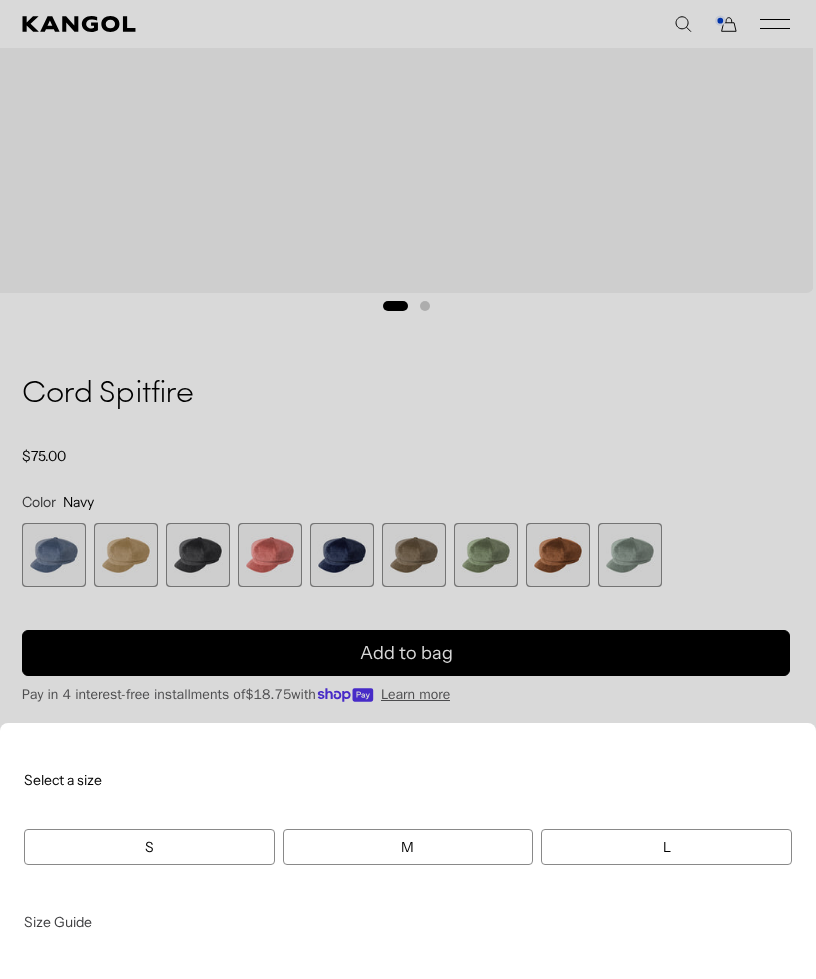 click at bounding box center [408, 489] 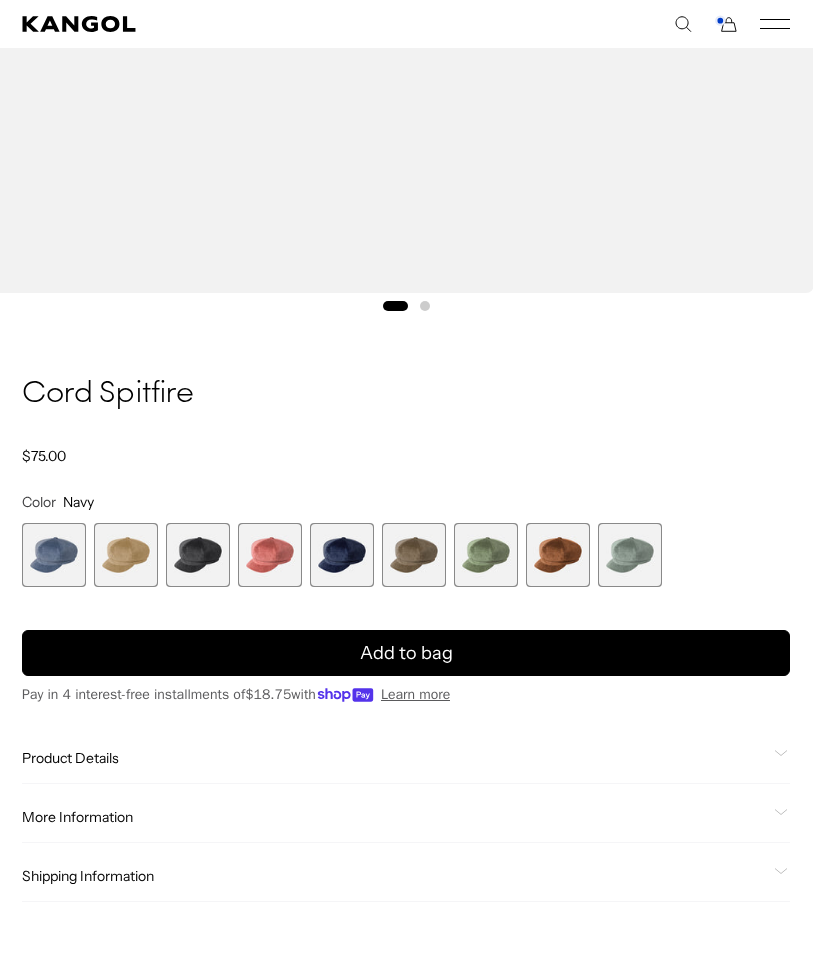 click on "Add to bag" at bounding box center [406, 653] 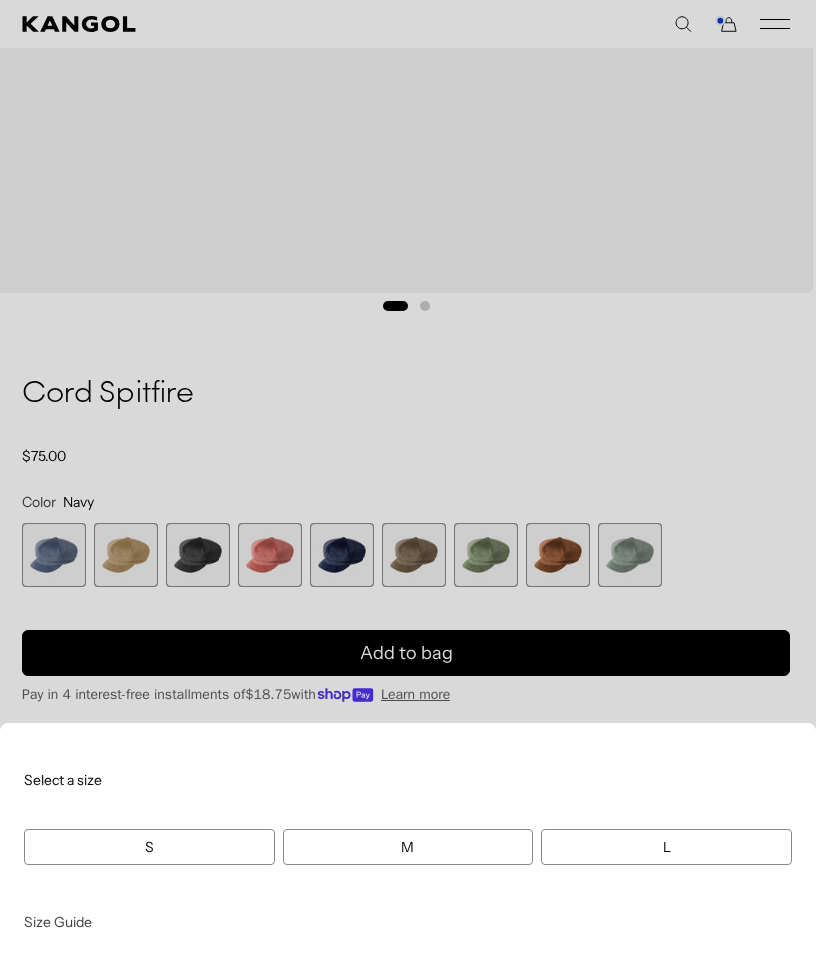 scroll, scrollTop: 0, scrollLeft: 412, axis: horizontal 